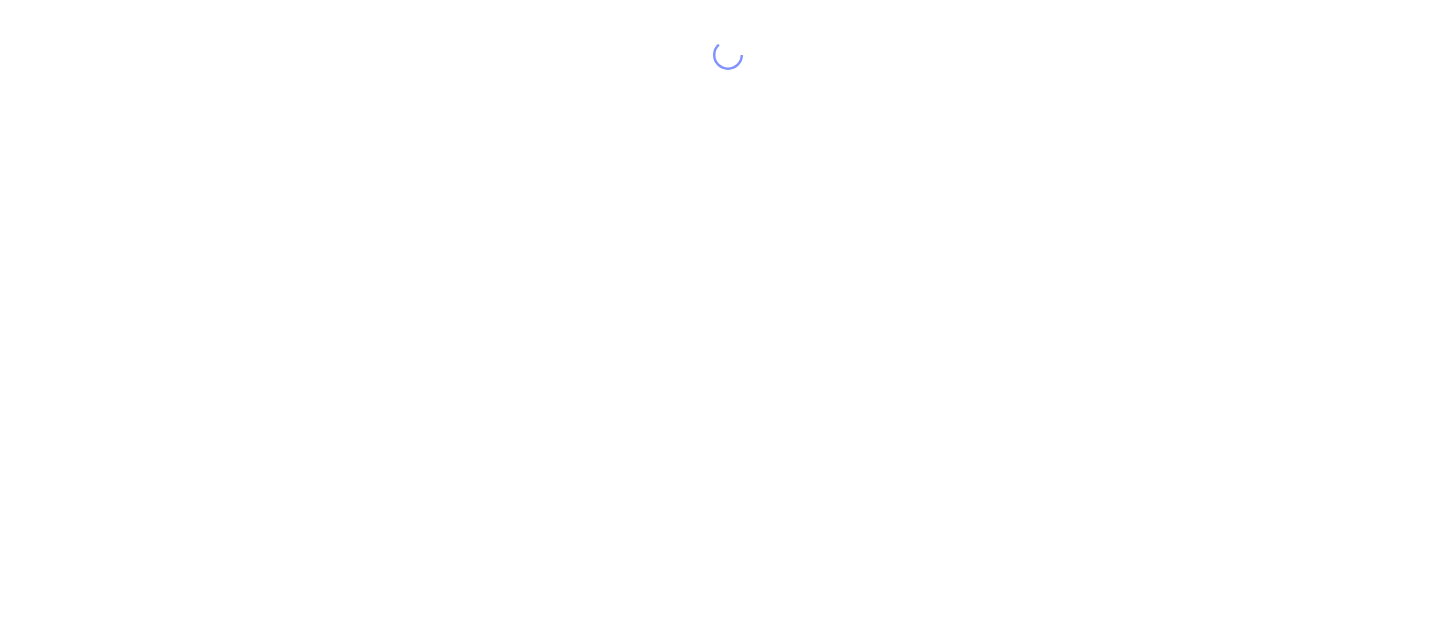 scroll, scrollTop: 0, scrollLeft: 0, axis: both 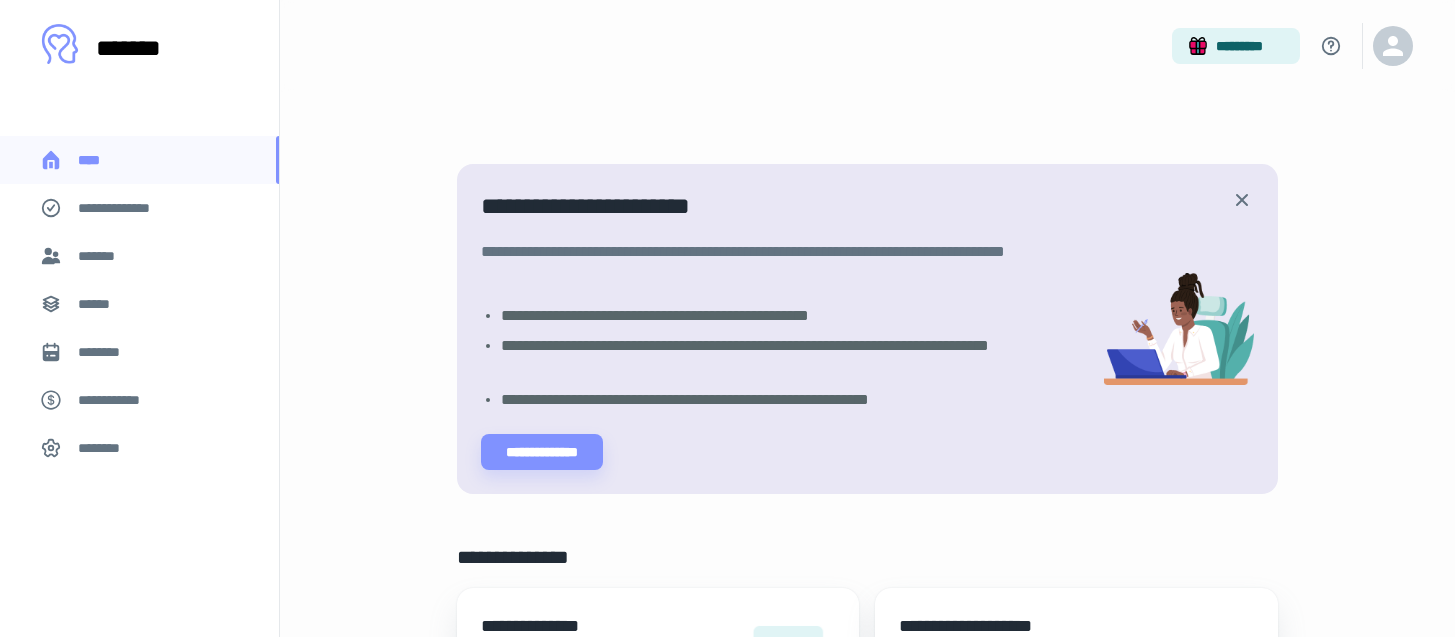 click on "*******" at bounding box center [139, 256] 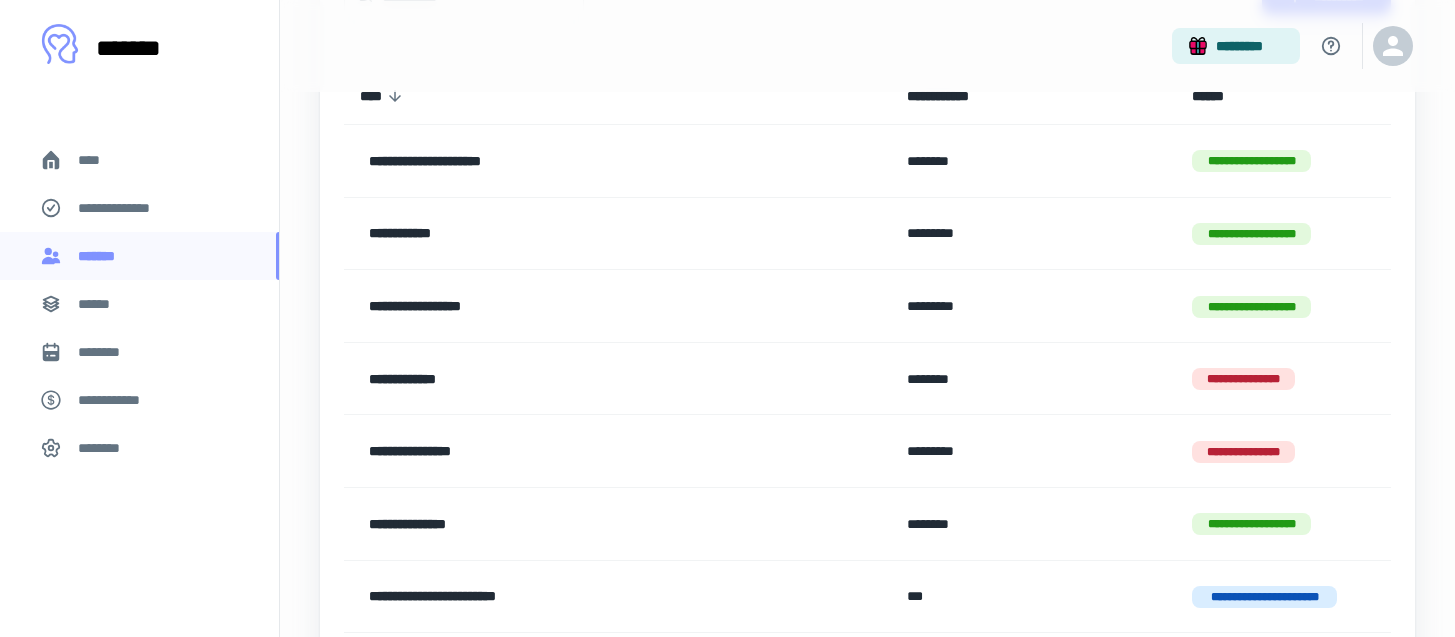 scroll, scrollTop: 301, scrollLeft: 0, axis: vertical 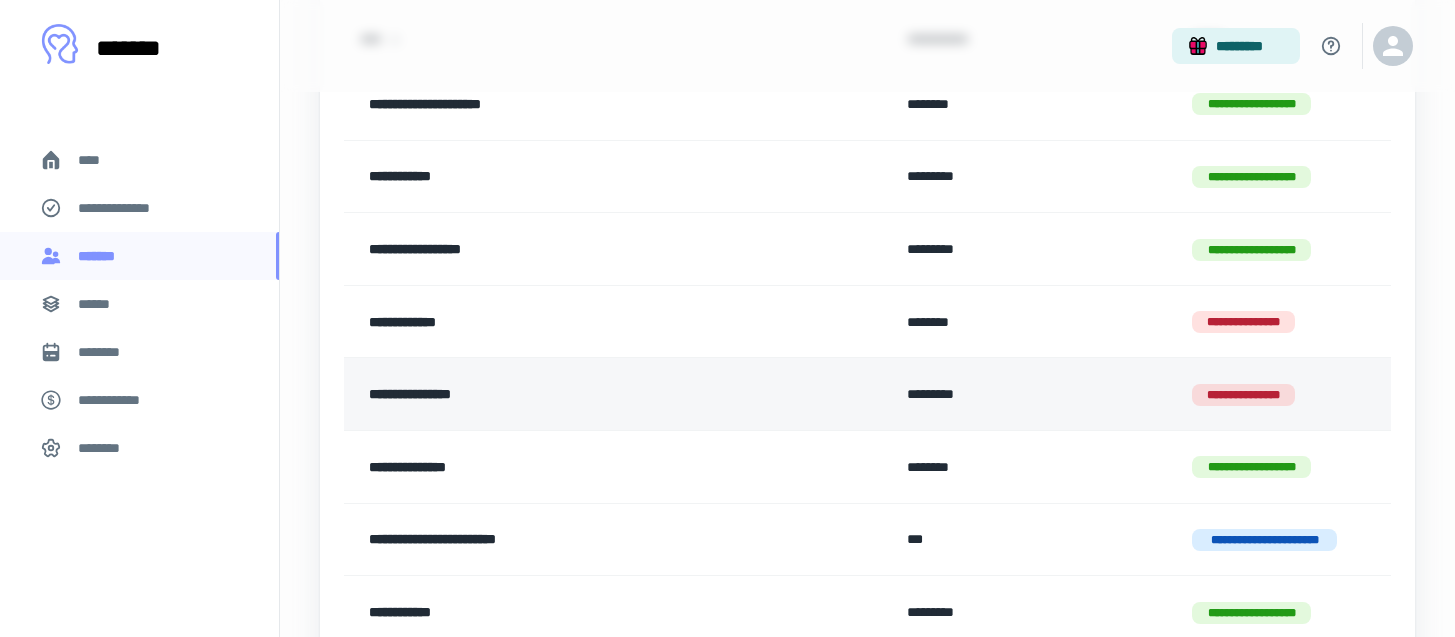 click on "**********" at bounding box center (569, 394) 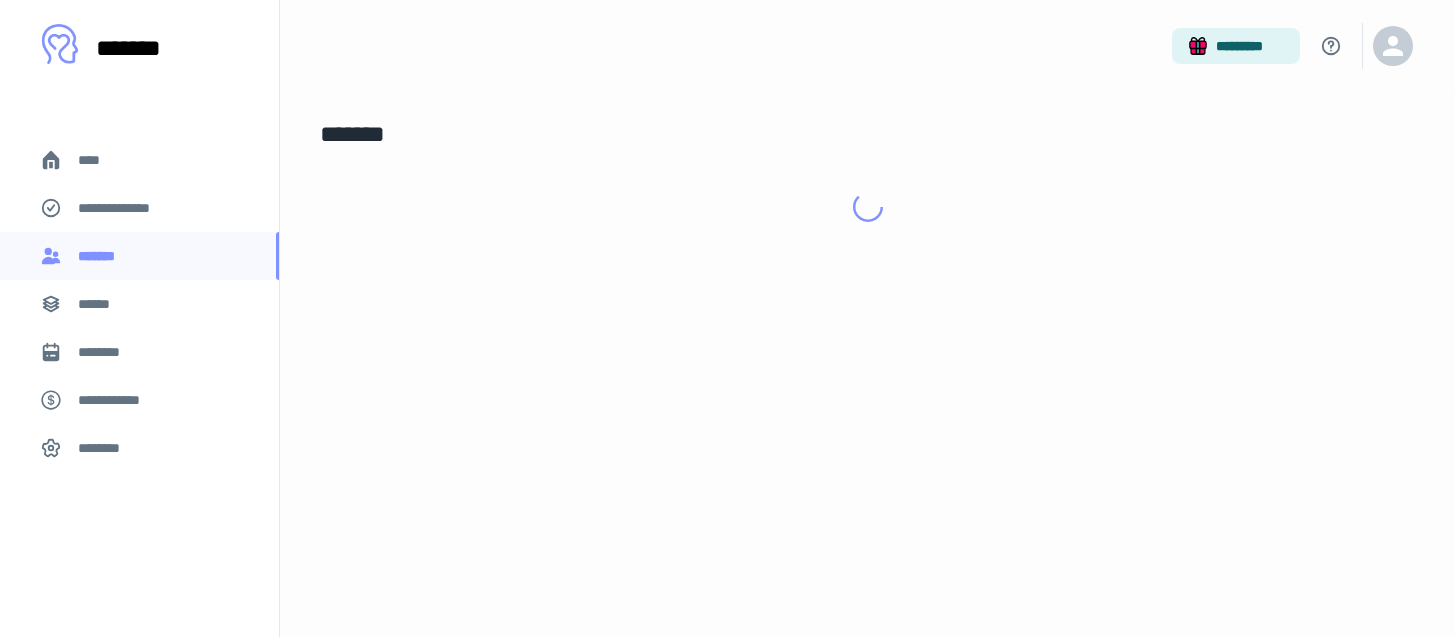 scroll, scrollTop: 0, scrollLeft: 0, axis: both 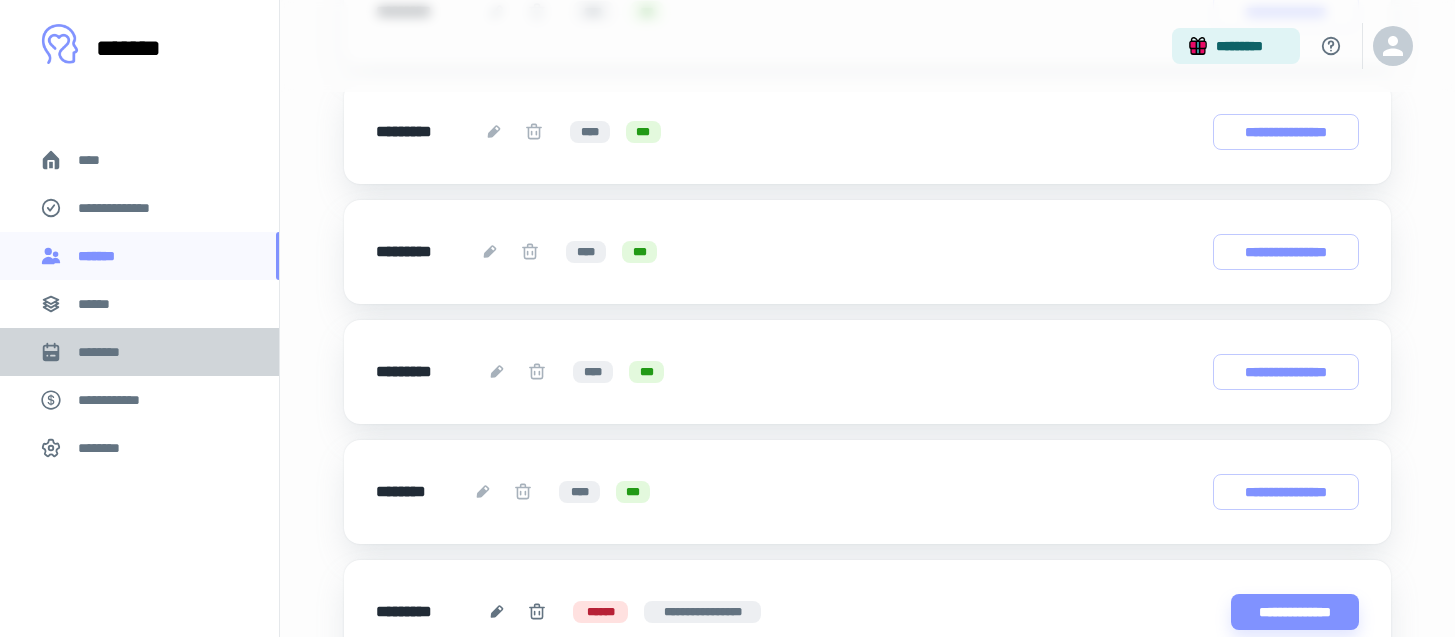 click on "********" at bounding box center (107, 352) 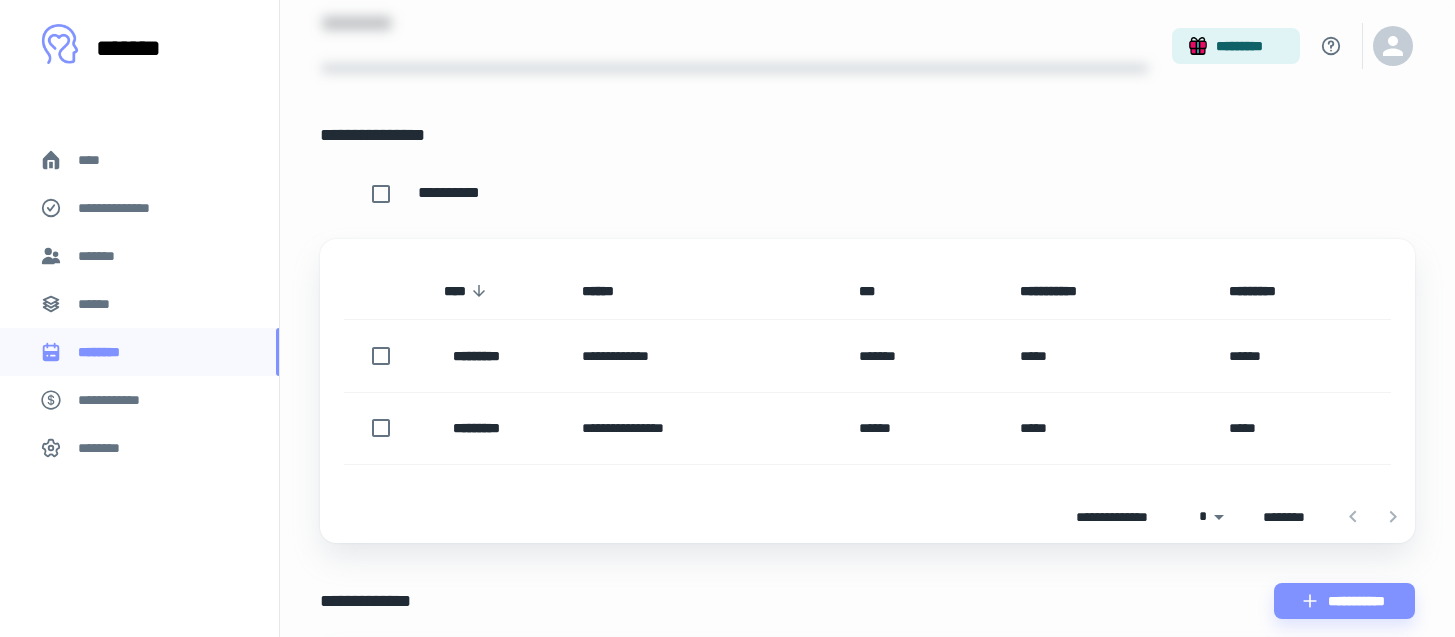 scroll, scrollTop: 66, scrollLeft: 0, axis: vertical 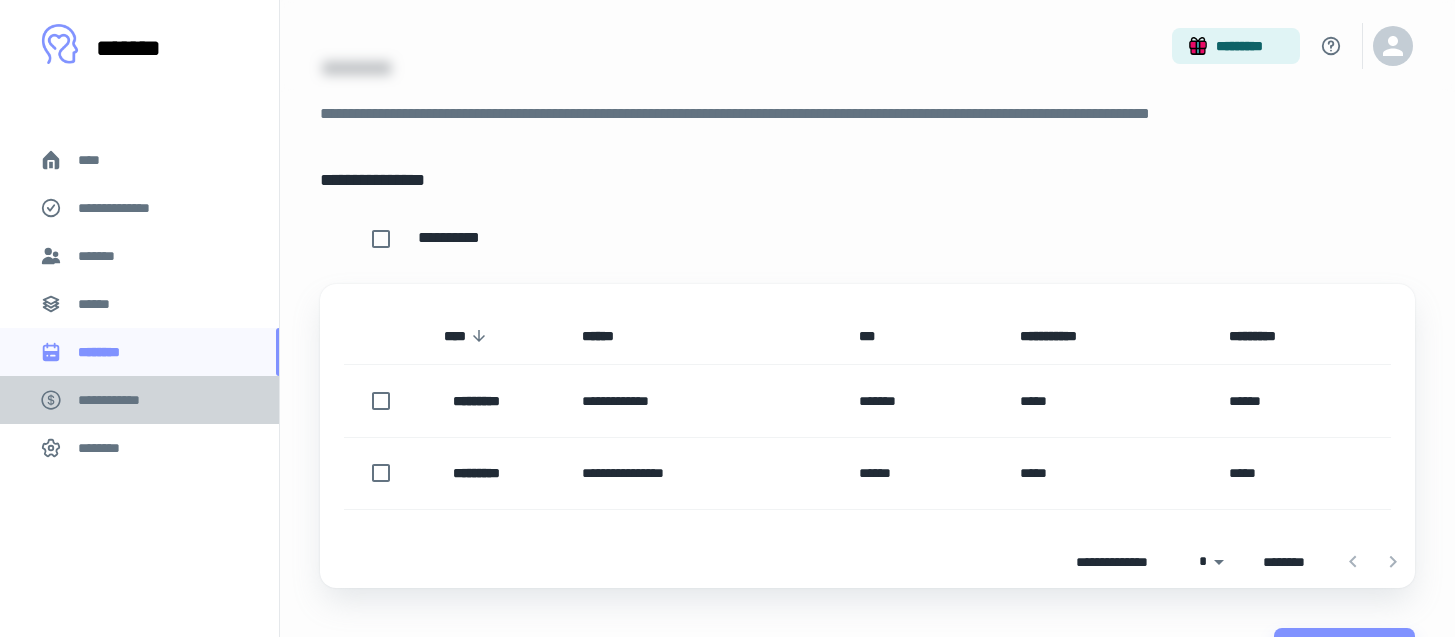click on "**********" at bounding box center (139, 400) 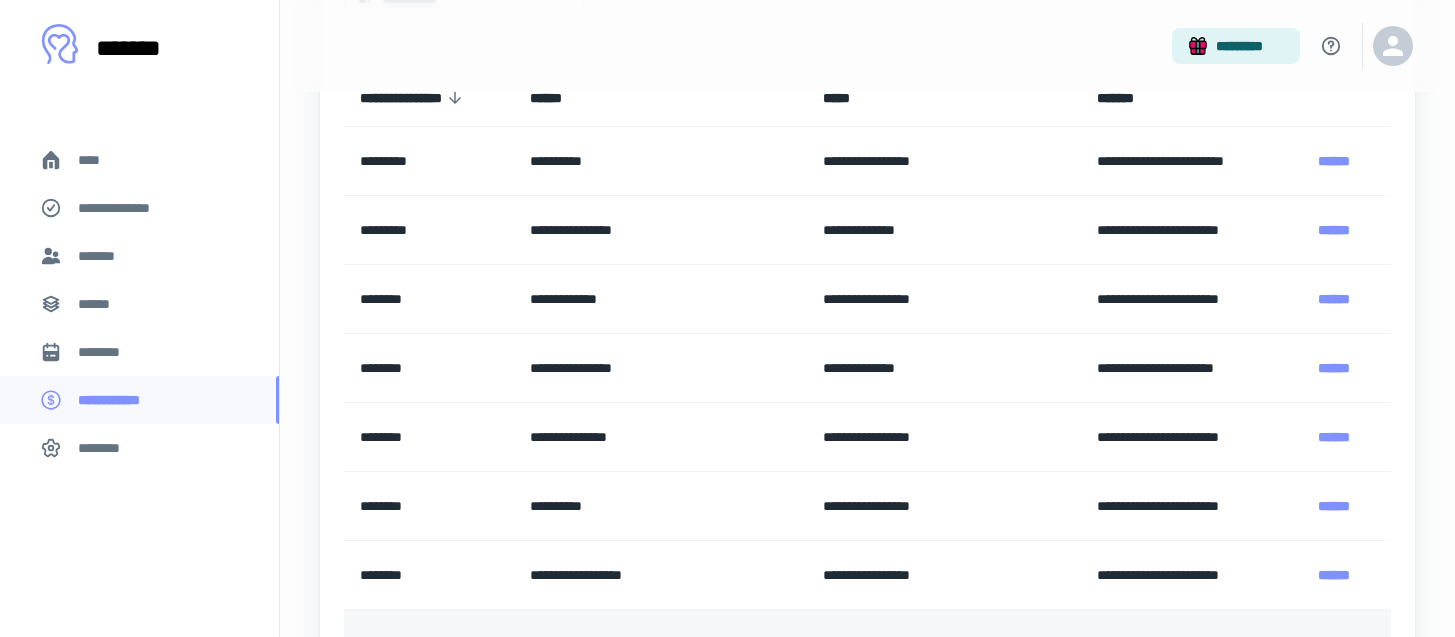 scroll, scrollTop: 124, scrollLeft: 0, axis: vertical 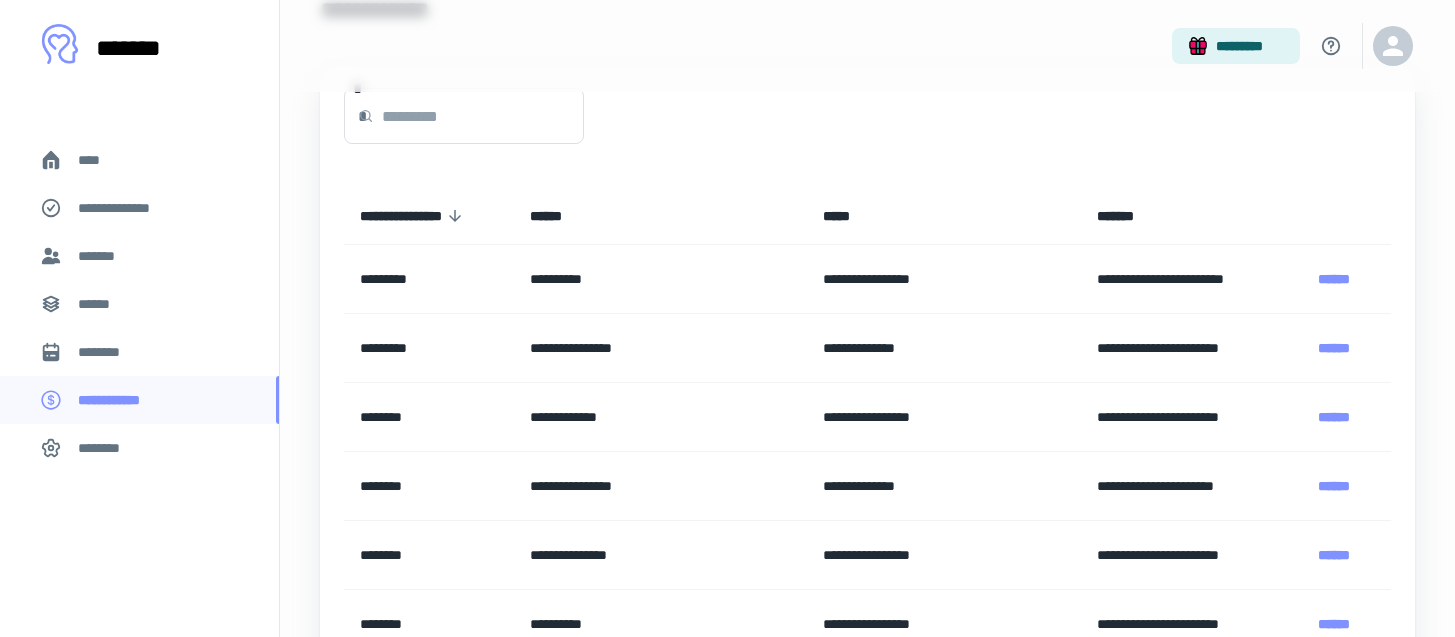 click on "********" at bounding box center [139, 352] 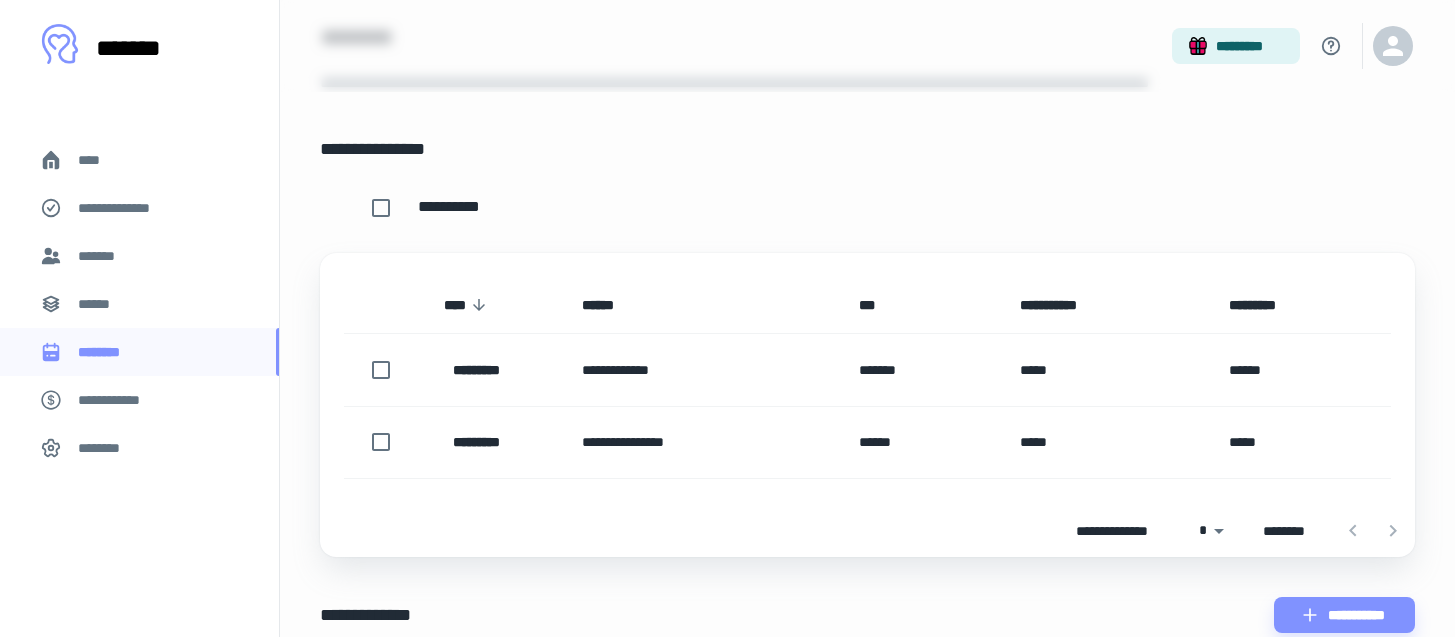 scroll, scrollTop: 228, scrollLeft: 0, axis: vertical 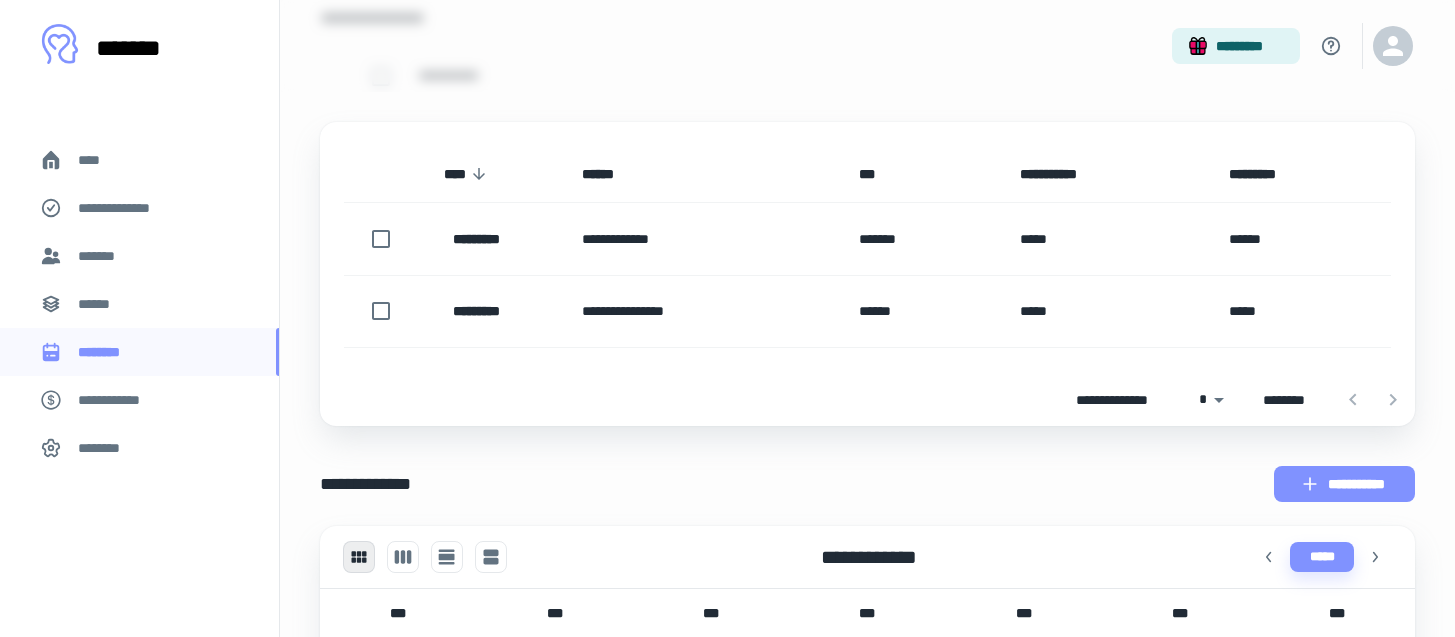 click on "**********" at bounding box center (1344, 484) 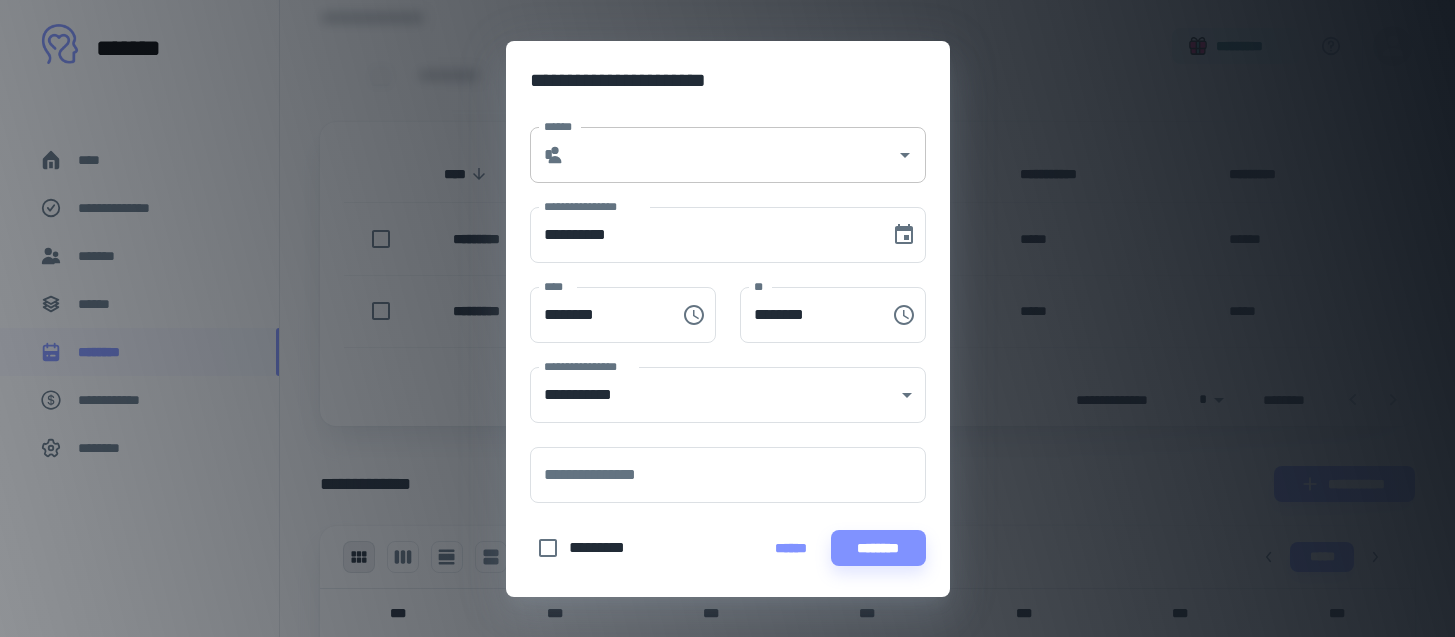 click on "******" at bounding box center (730, 155) 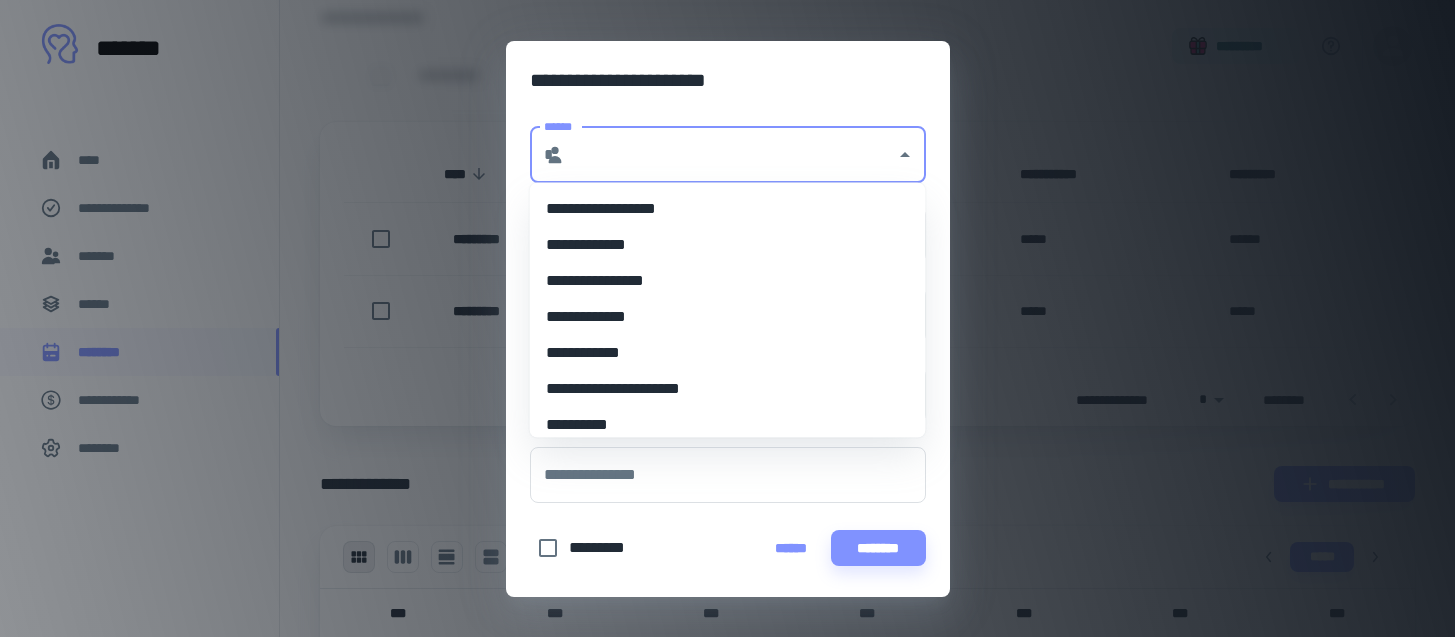 click on "**********" at bounding box center [728, 281] 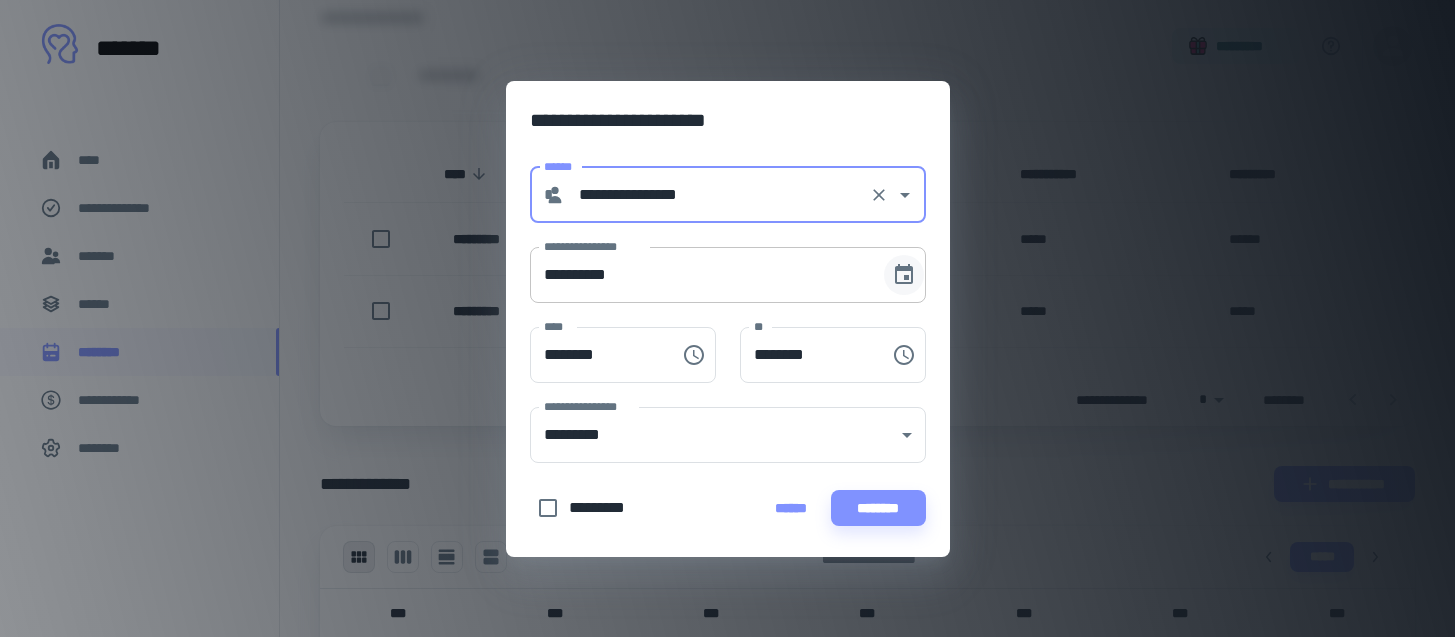 click 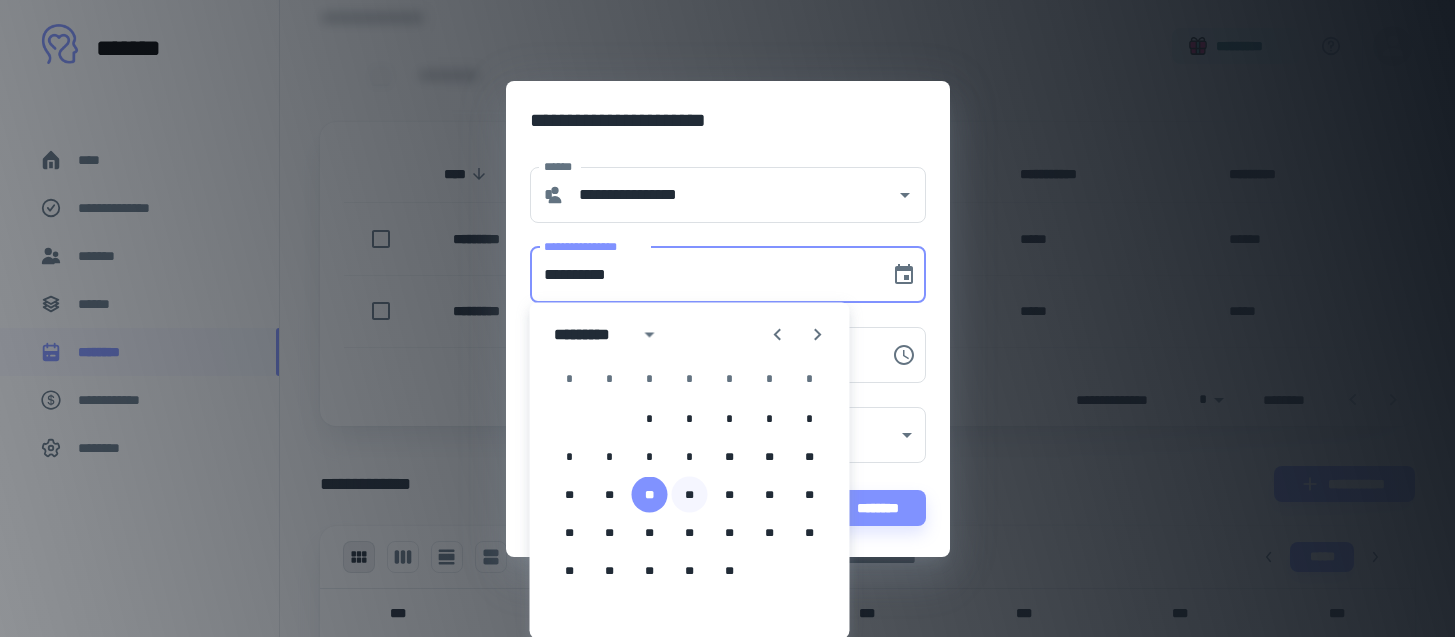 click on "**" at bounding box center [690, 495] 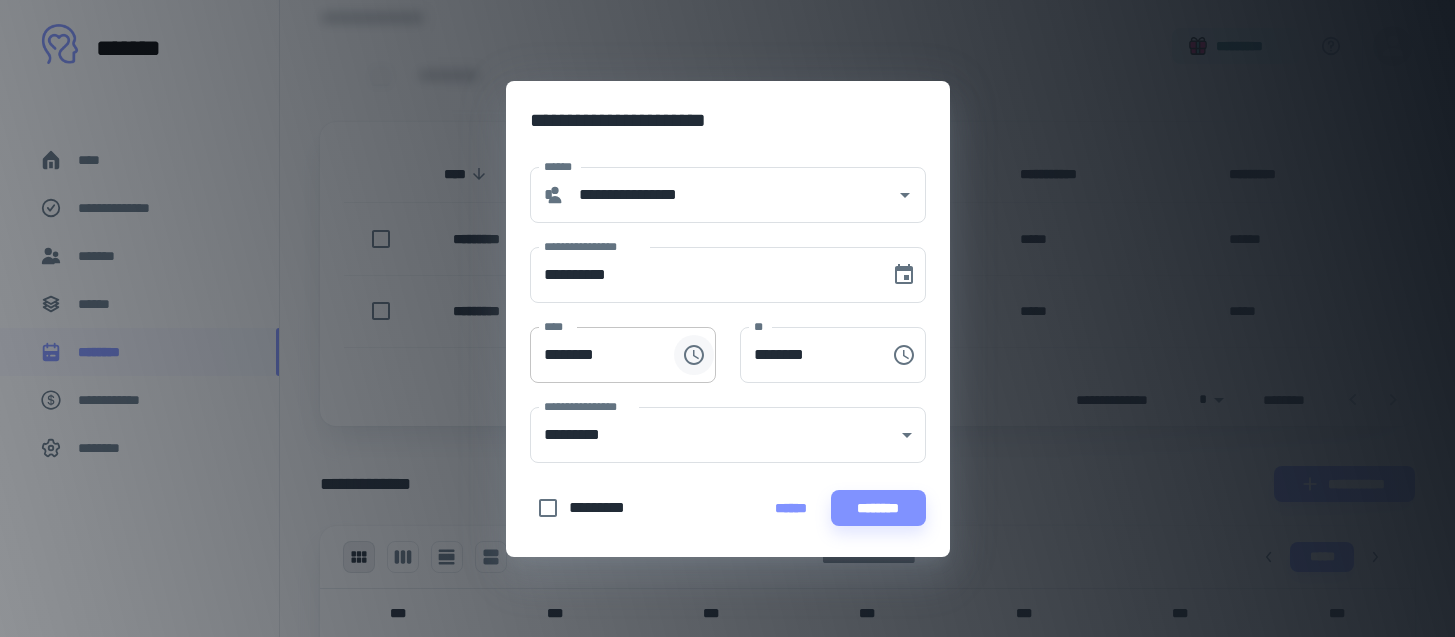 click 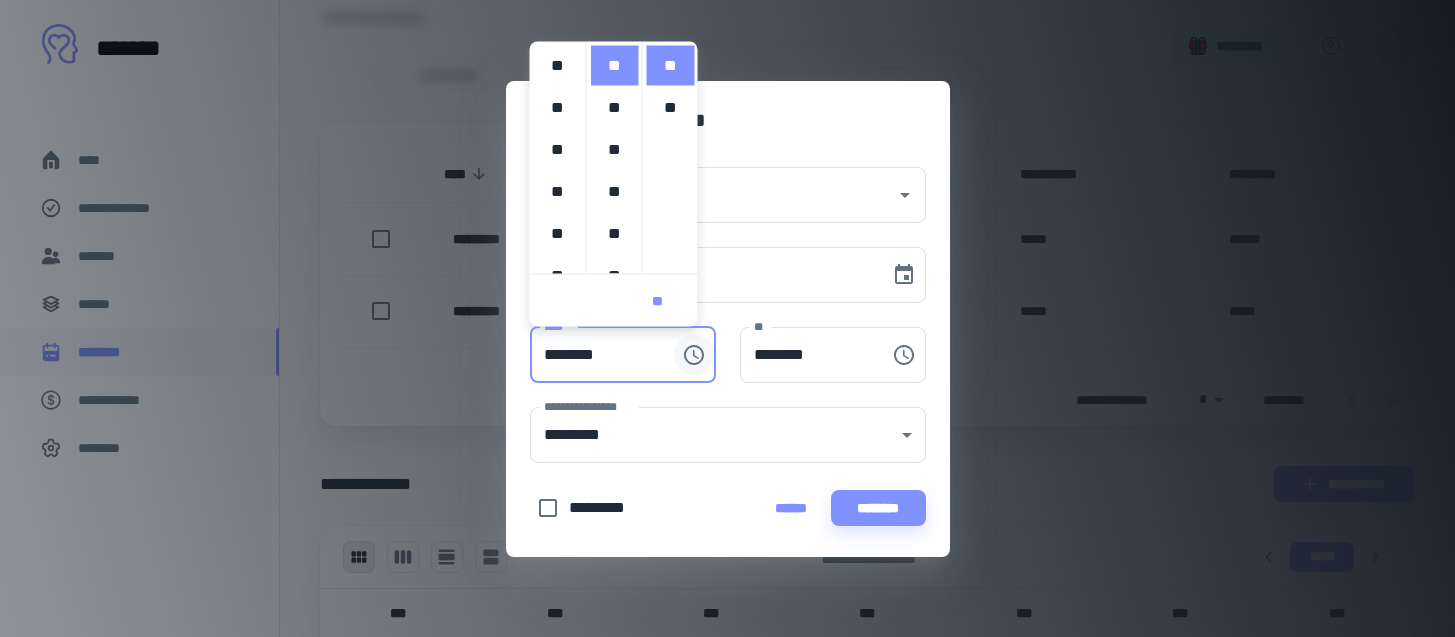 scroll, scrollTop: 420, scrollLeft: 0, axis: vertical 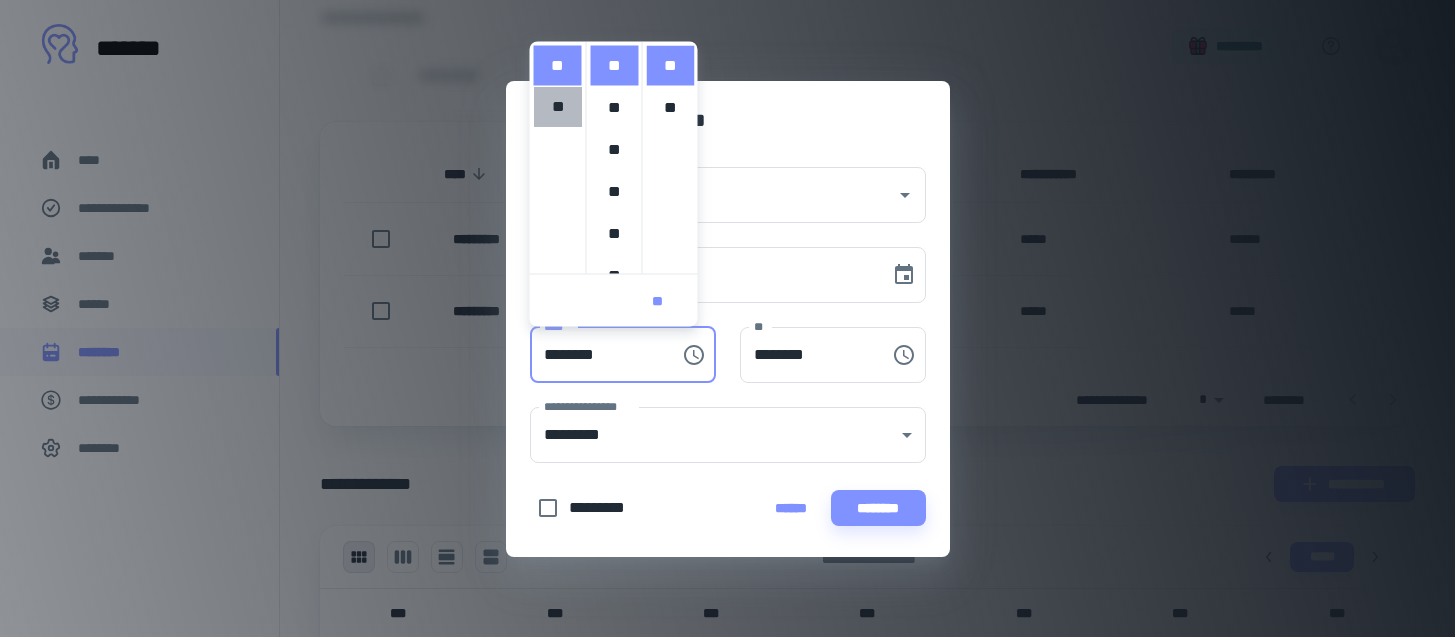 click on "**" at bounding box center (558, 108) 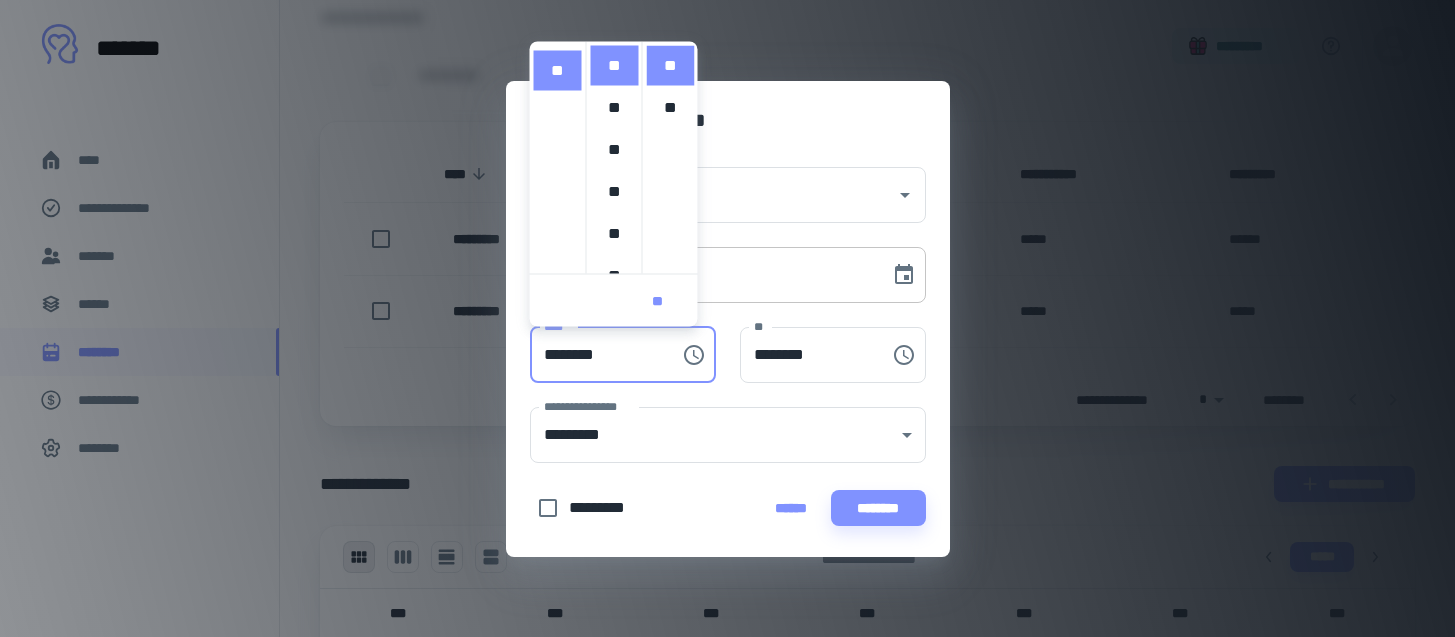 scroll, scrollTop: 462, scrollLeft: 0, axis: vertical 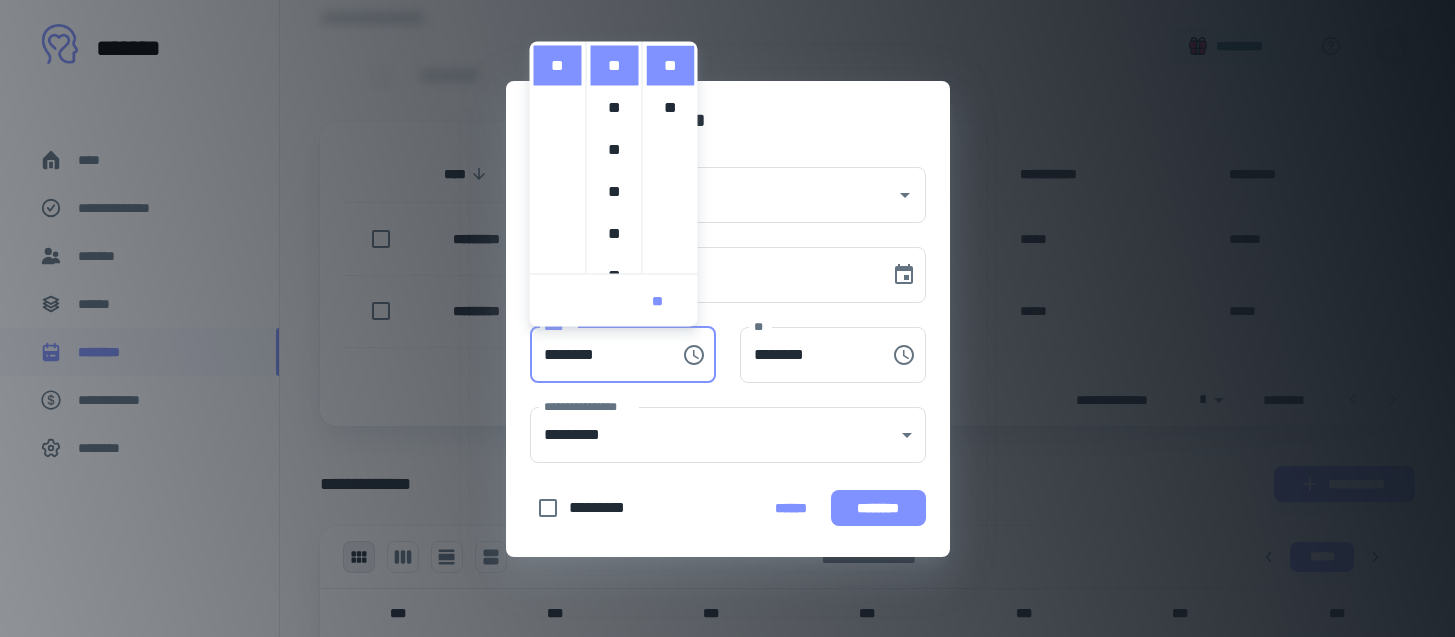 click on "********" at bounding box center (878, 508) 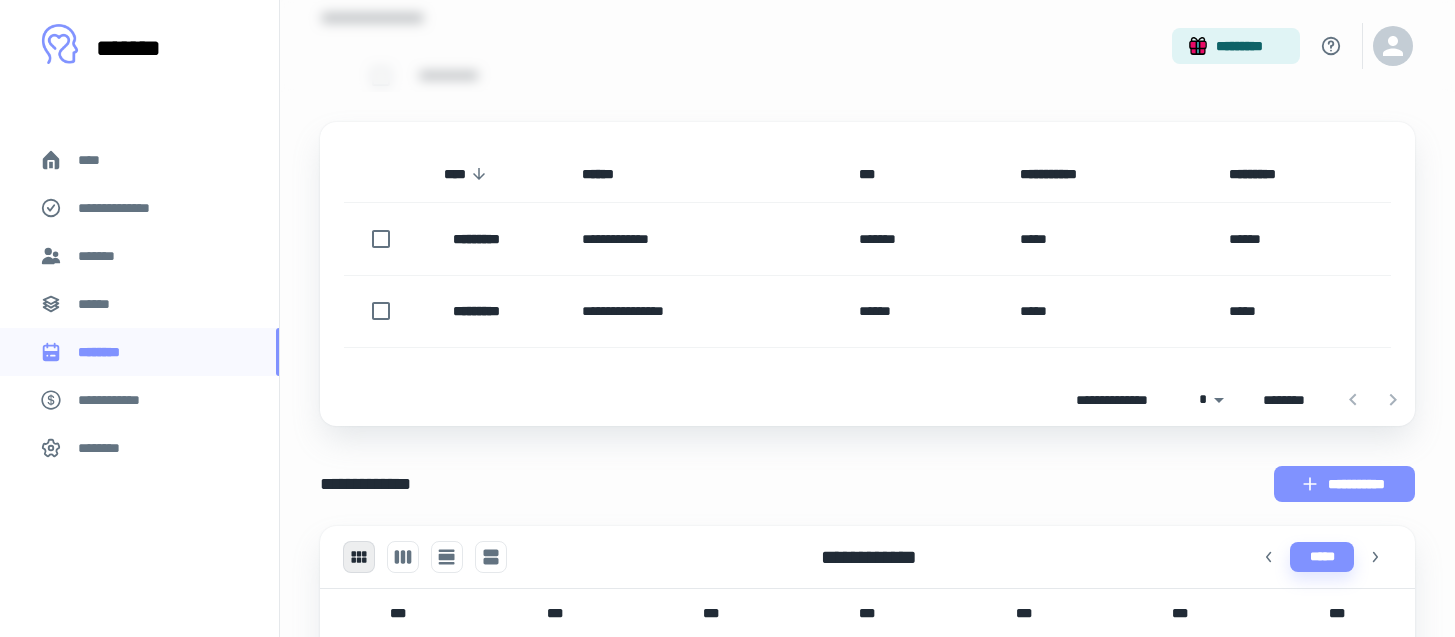 click on "**********" at bounding box center (1344, 484) 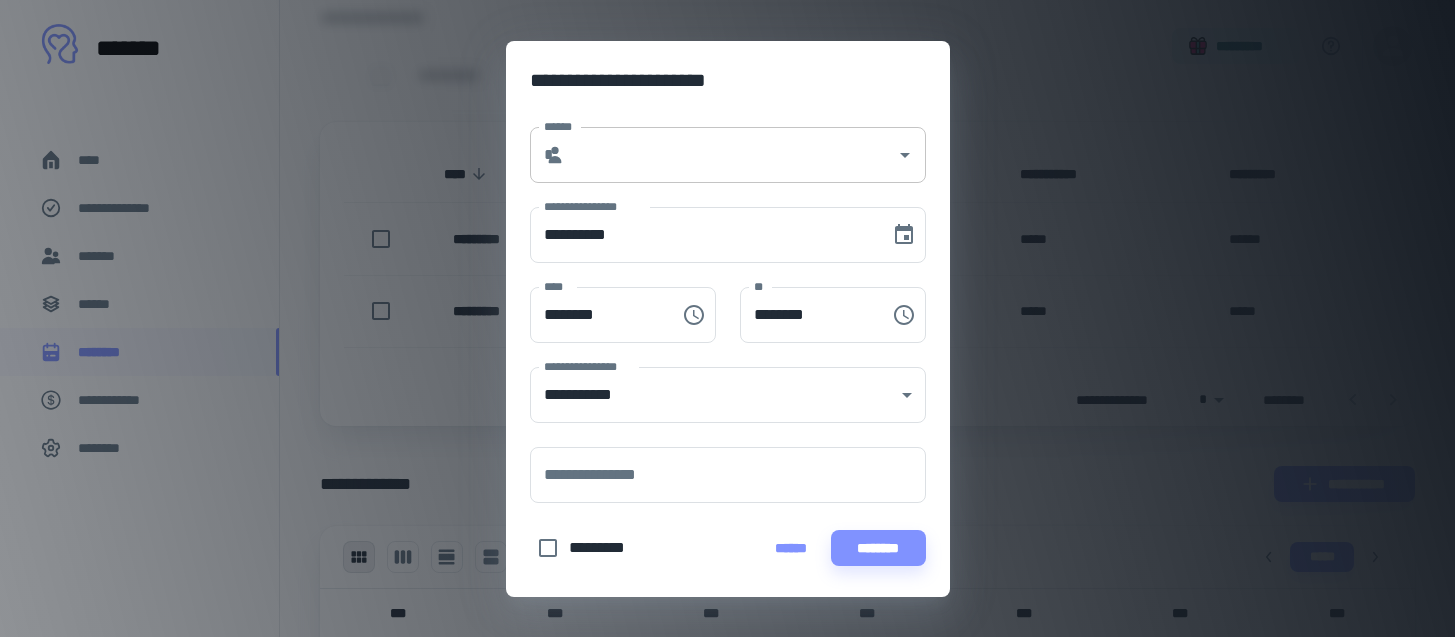 click on "* ******" at bounding box center (728, 155) 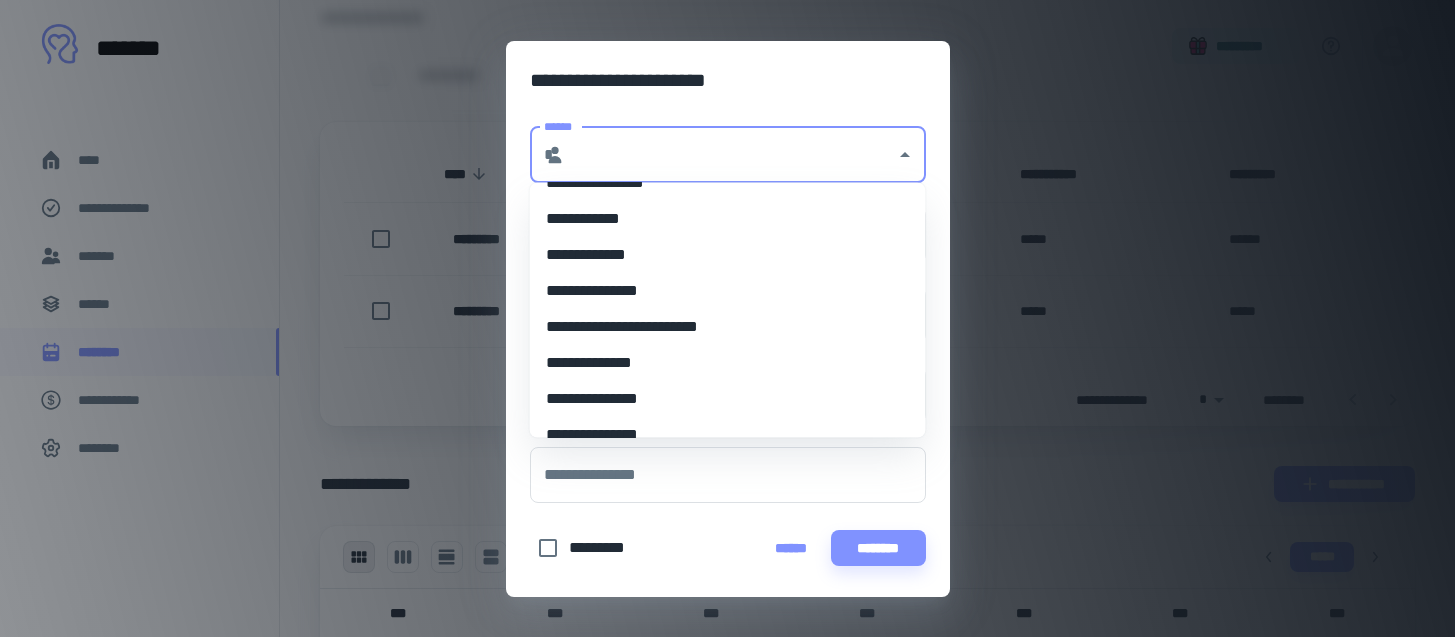 scroll, scrollTop: 450, scrollLeft: 0, axis: vertical 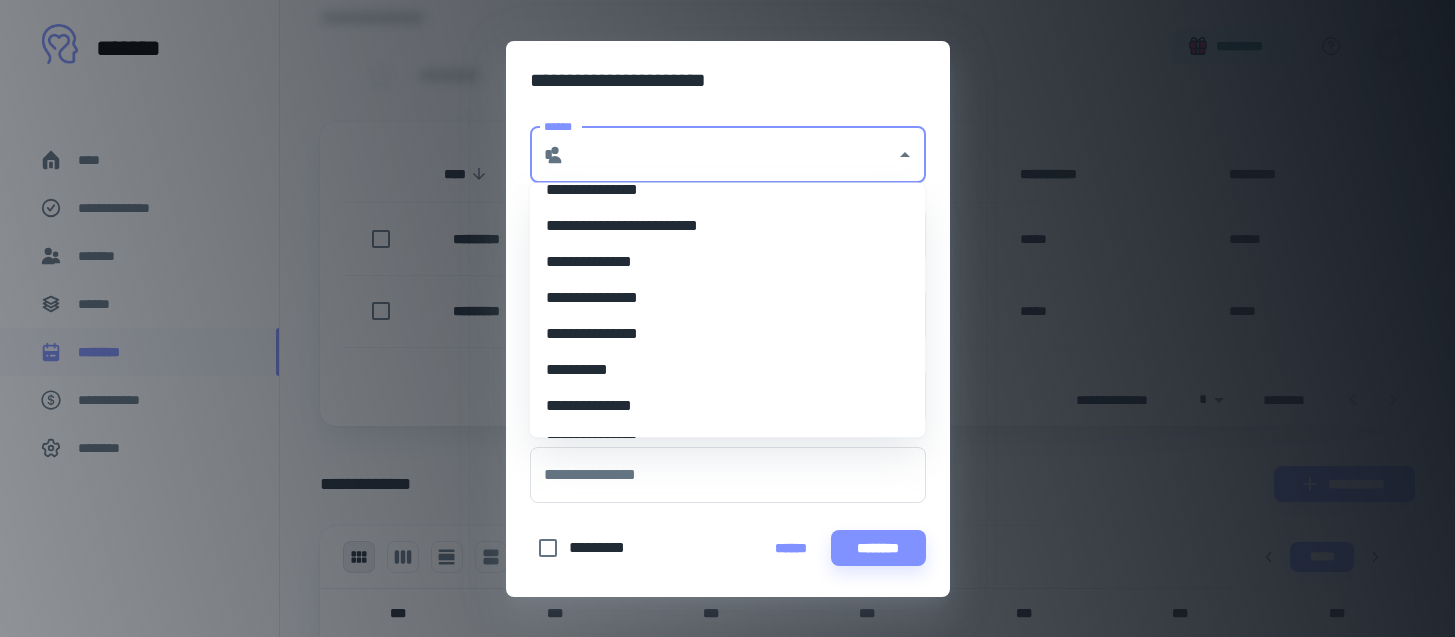 click on "**********" at bounding box center [728, 191] 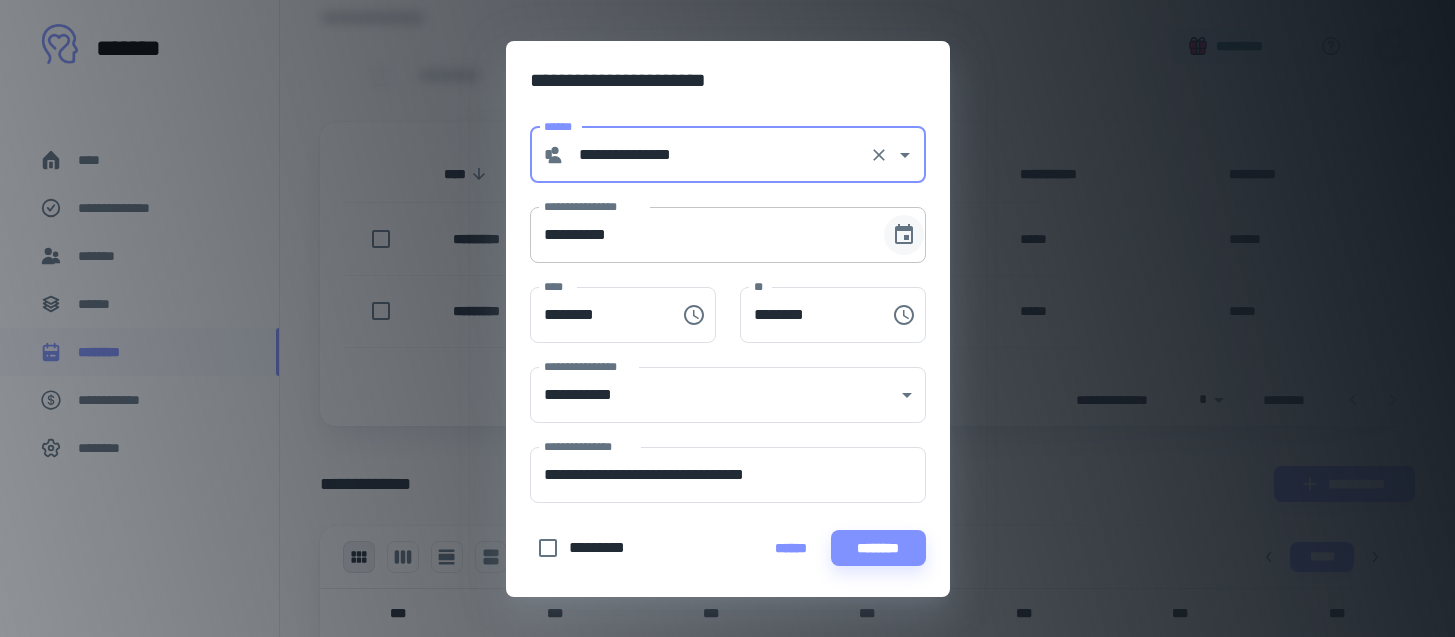 click 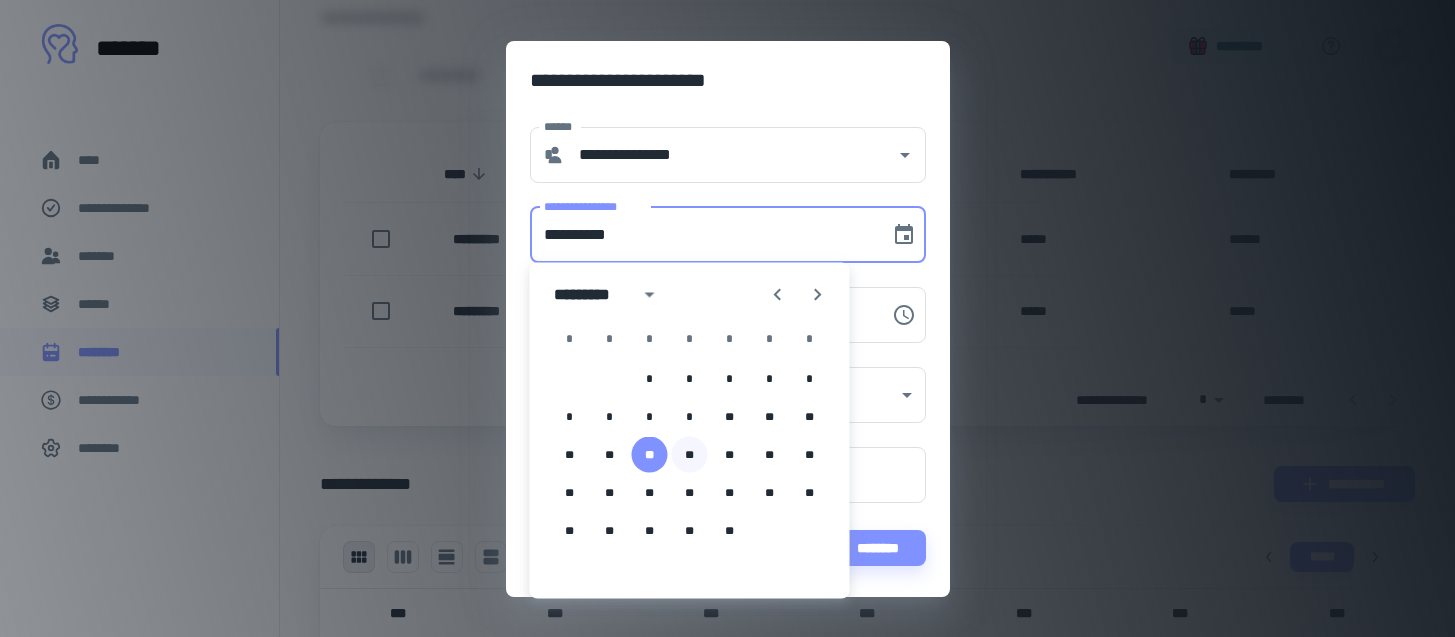 click on "**" at bounding box center [690, 455] 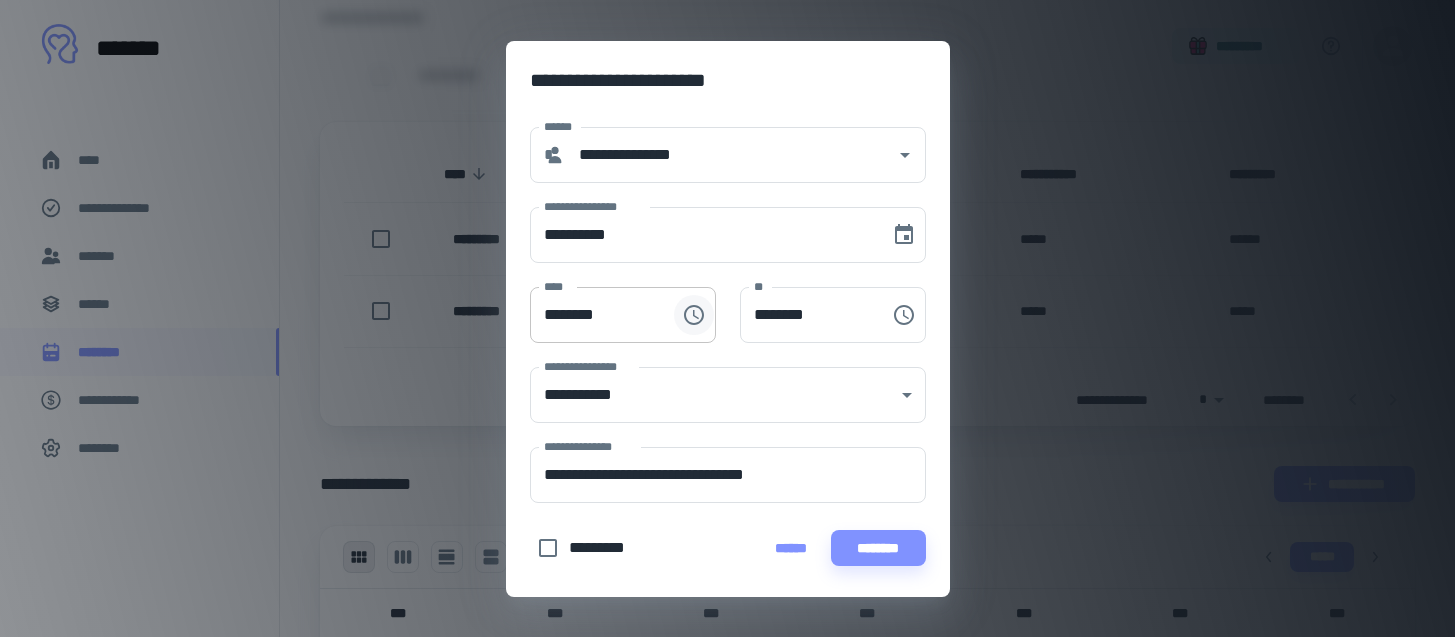 click 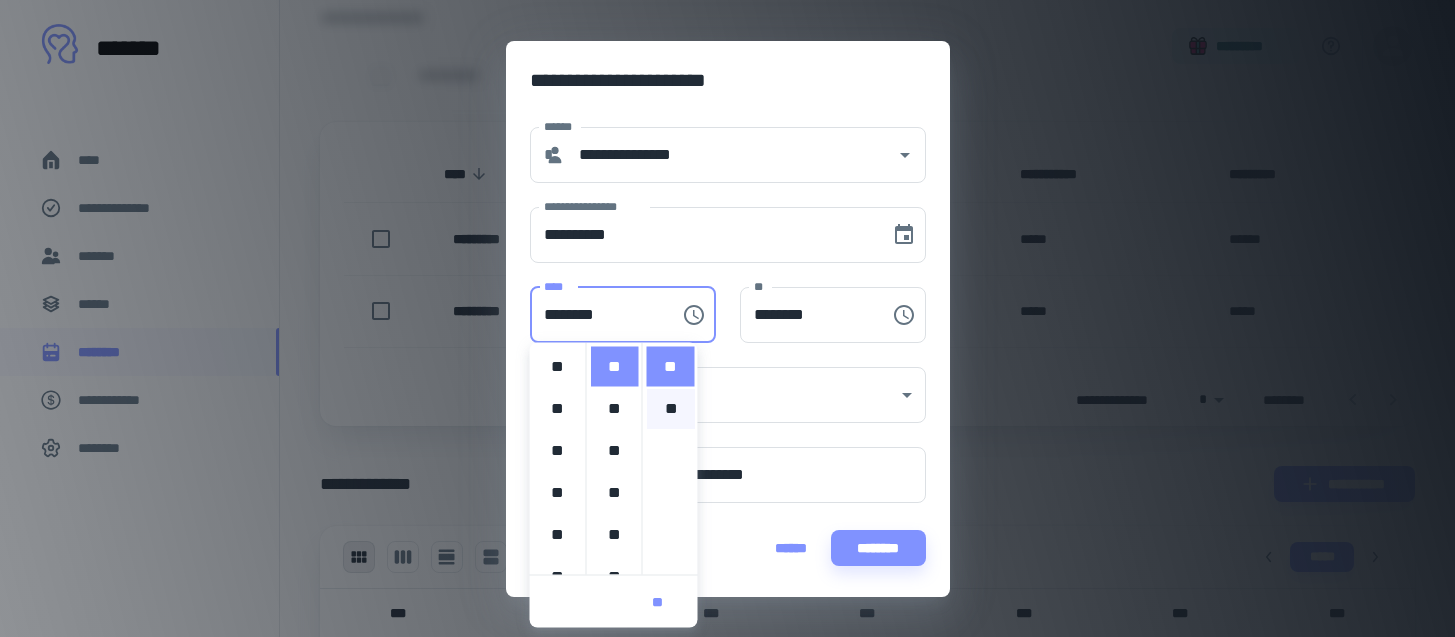 scroll, scrollTop: 420, scrollLeft: 0, axis: vertical 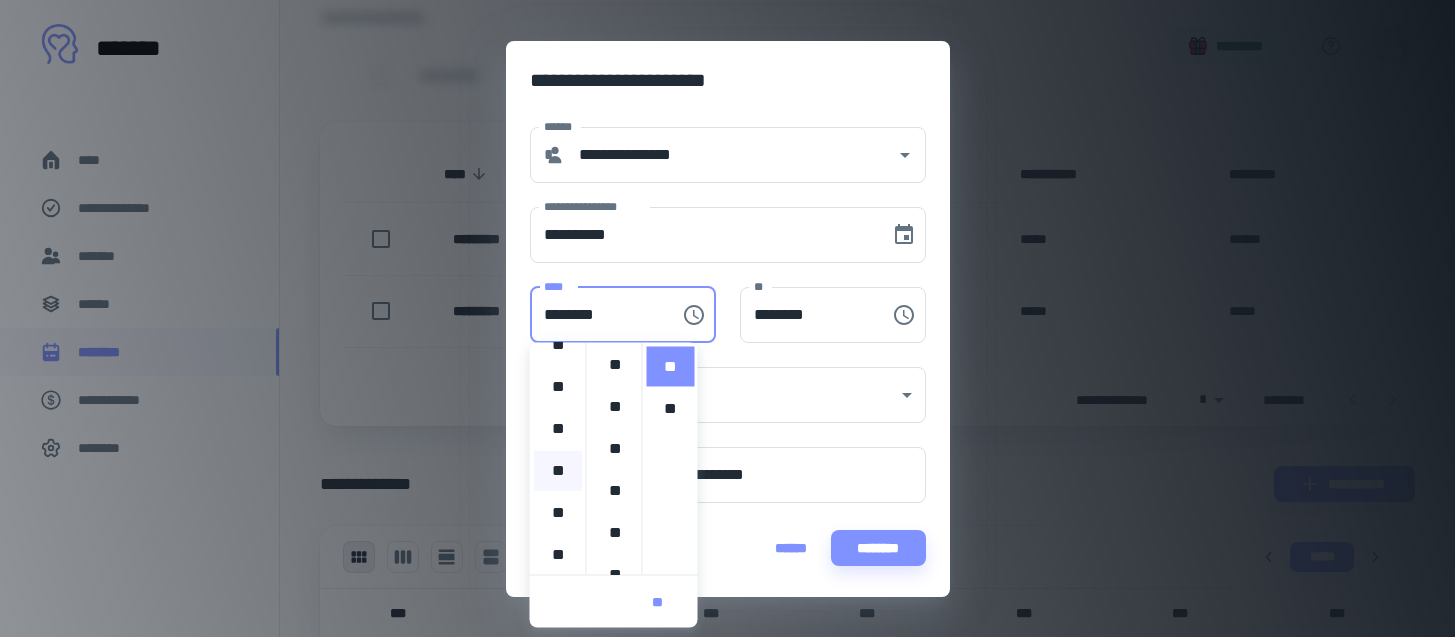 click on "**" at bounding box center [558, 471] 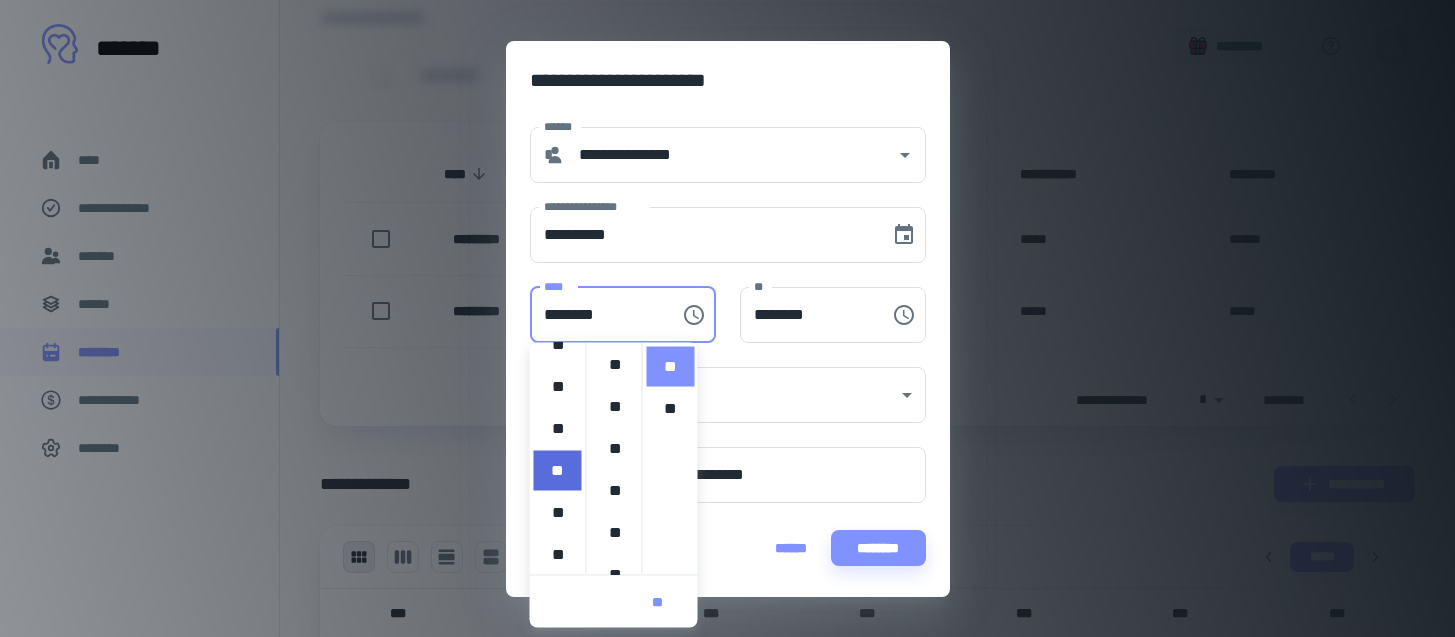 scroll, scrollTop: 250, scrollLeft: 0, axis: vertical 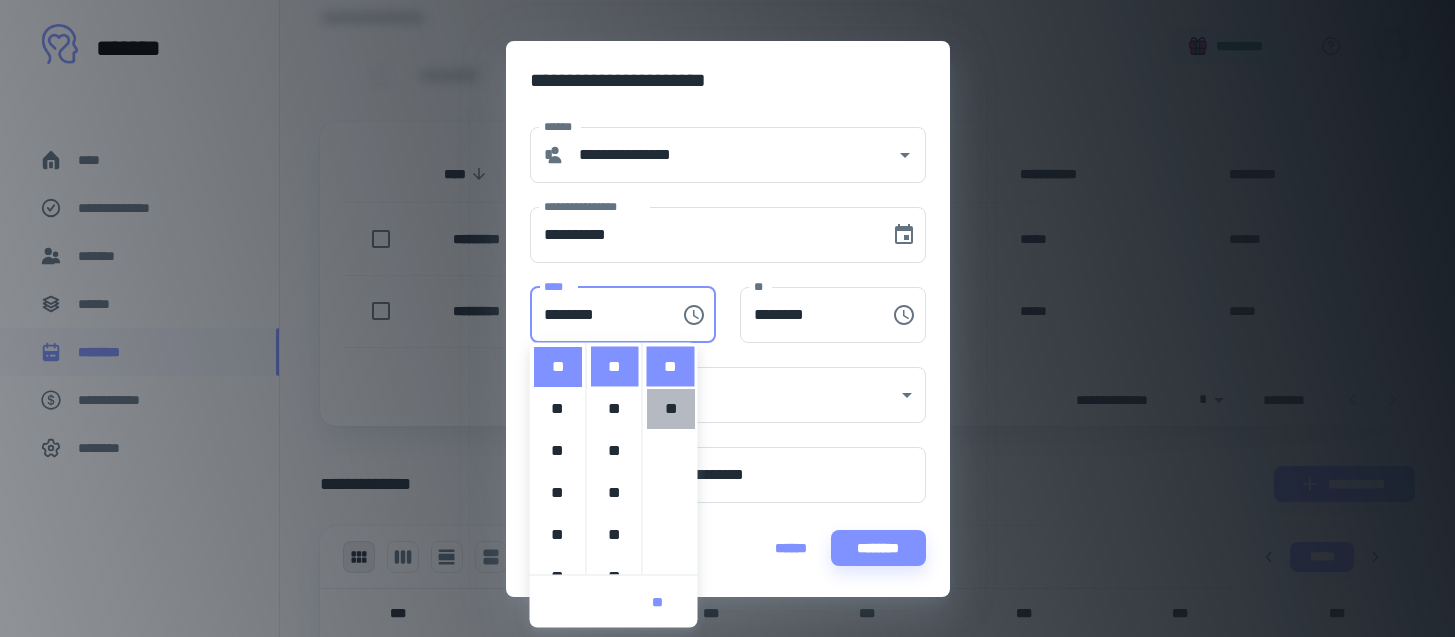 click on "**" at bounding box center [671, 409] 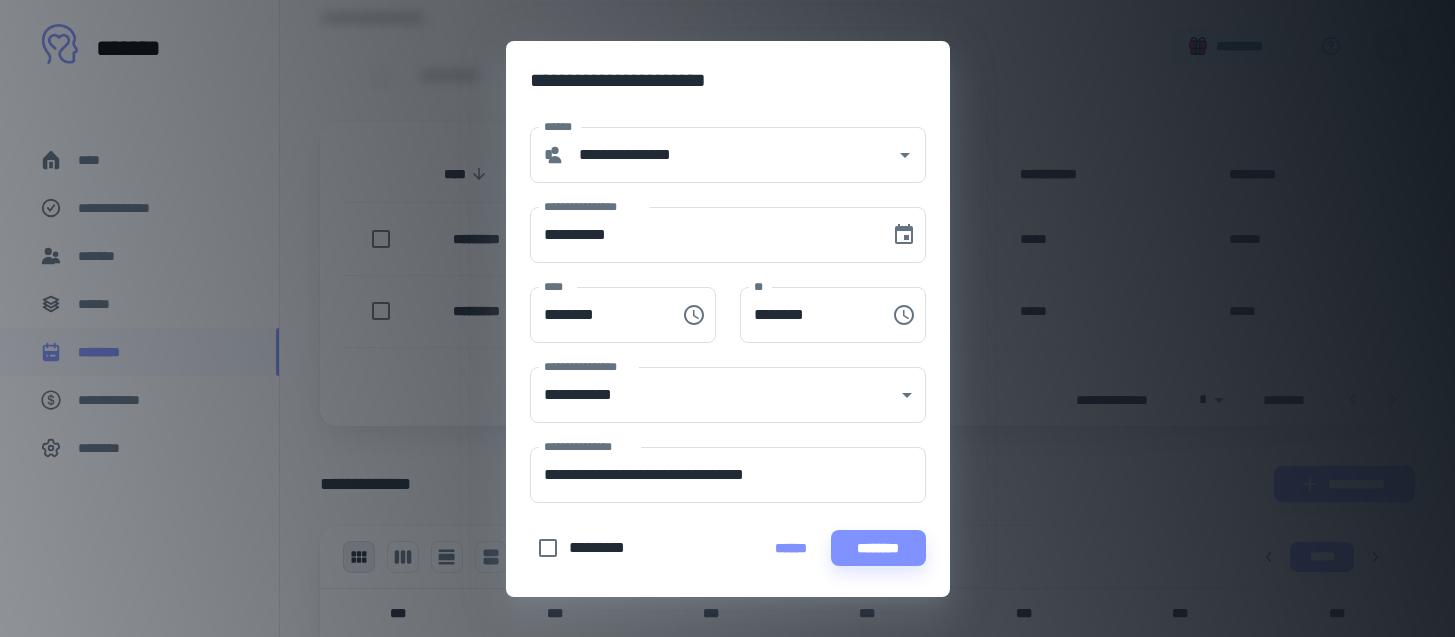 scroll, scrollTop: 42, scrollLeft: 0, axis: vertical 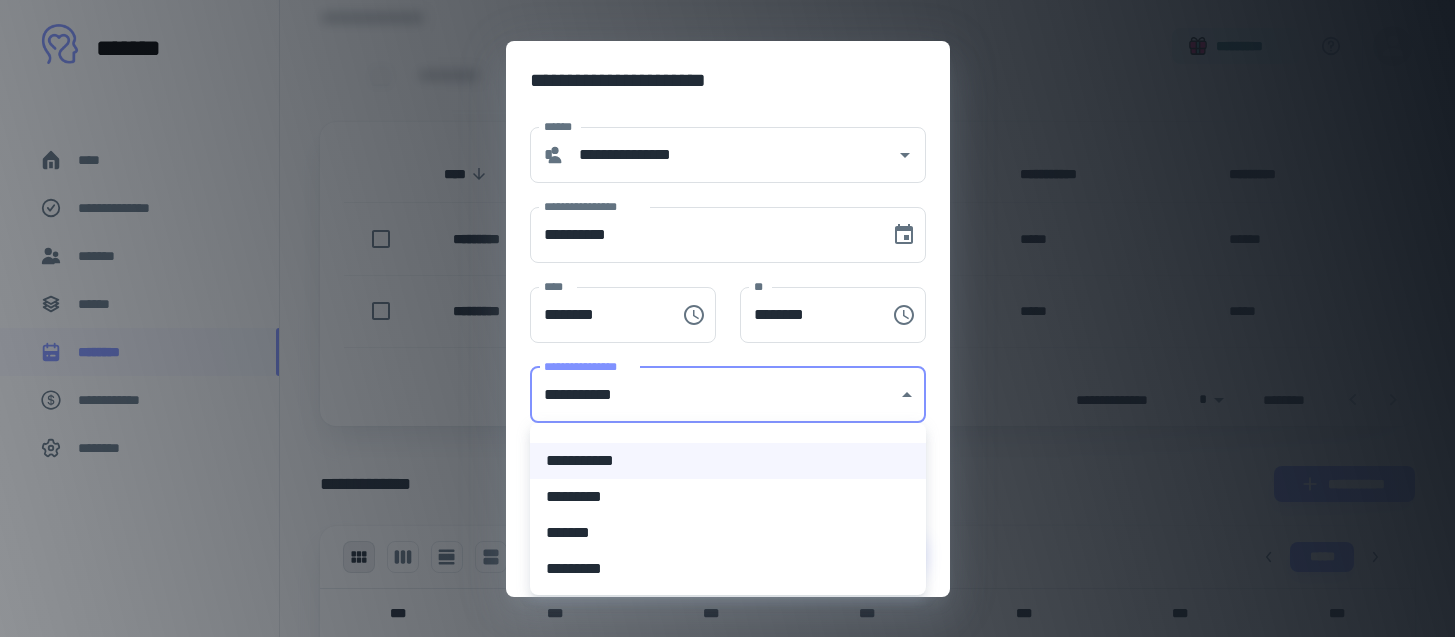 click on "[FIRST] [LAST] [PHONE] [EMAIL] [ADDRESS] [CITY] [STATE] [ZIP] [COUNTRY] [DATE] [TIME] [AGE] [GENDER] [OCCUPATION] [COMPANY] [JOB_TITLE] [SALARY] [CREDIT_CARD] [EXPIRY_DATE] [CVV] [PASSPORT_NUMBER] [DRIVER_LICENSE] [SSN] [NATIONALITY] [RELIGION] [ETHNICITY] [MARITAL_STATUS] [CHILDREN] [PETS] [HOBBIES] [INTERESTS] [POLITICAL_PARTY] [VOTING_RECORD] [HEALTH_CONDITION] [MEDICATION] [ALLERGIES] [BLOOD_TYPE] [GENETIC_INFO] [BIOMETRICS] [PHONE_NUMBER] [EMAIL_ADDRESS] [HOME_ADDRESS] [WORK_ADDRESS] [IP_ADDRESS] [MAC_ADDRESS] [DEVICE_ID] [USER_ID] [ACCOUNT_NUMBER] [BANK_NAME] [ROUTING_NUMBER] [SWIFT_CODE] [IBAN] [CRYPTOCURRENCY_ADDRESS] [WALLET_ADDRESS] [PRIVATE_KEY] [PUBLIC_KEY] [SEED_PHRASE] [PASSWORD] [USERNAME] [SECURITY_QUESTION] [ANSWER] [SESSION_ID] [LOGIN_TIME] [LOGOUT_TIME] [LAST_LOGIN_IP] [BROWSER_TYPE] [OPERATING_SYSTEM] [DEVICE_MODEL] [SCREEN_RESOLUTION] [COOKIES] [TRACKING_ID] [AD_ID] [LOCATION_DATA] [GPS_COORDINATES] [GEOLOCATION] [POSTAL_CODE] [COUNTRY_CODE] [TIMEZONE] [LANGUAGE] [CURRENCY] [PRICE] [QUANTITY] [ORDER_ID] [PRODUCT_NAME] [BRAND_NAME] [SERIAL_NUMBER] [MANUFACTURER] [MODEL_NUMBER] [SOFTWARE_VERSION] [HARDWARE_VERSION] [LICENSE_KEY] [ACTIVATION_CODE] [SERIAL_NUMBER] [MANUFACTURER] [MODEL_NUMBER] [SOFTWARE_VERSION] [HARDWARE_VERSION] [LICENSE_KEY] [ACTIVATION_CODE]" at bounding box center [727, 90] 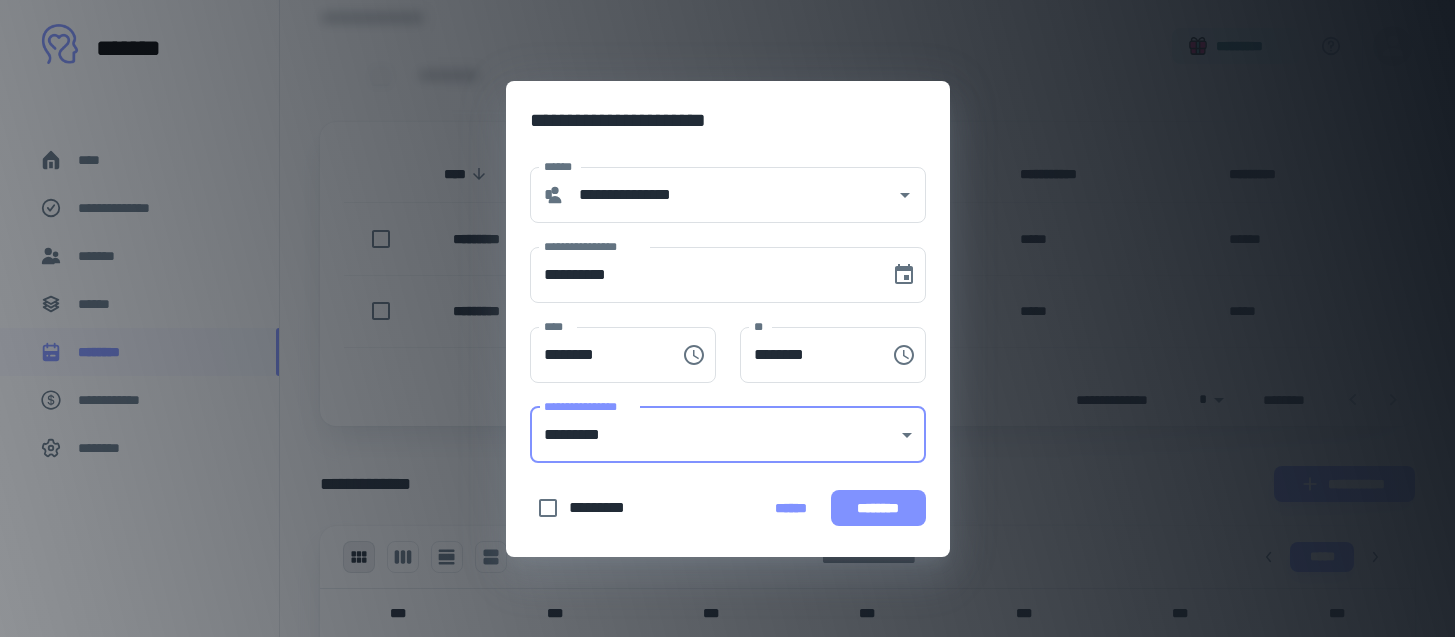 click on "********" at bounding box center (878, 508) 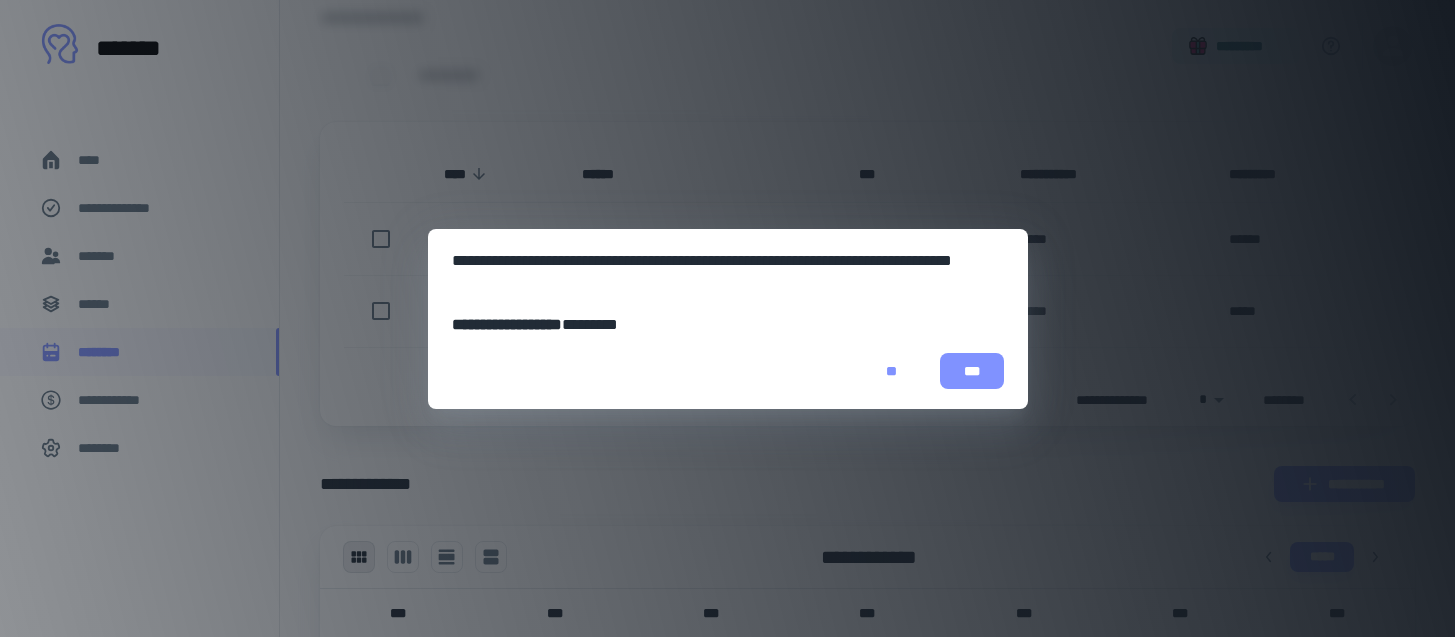 click on "***" at bounding box center [972, 371] 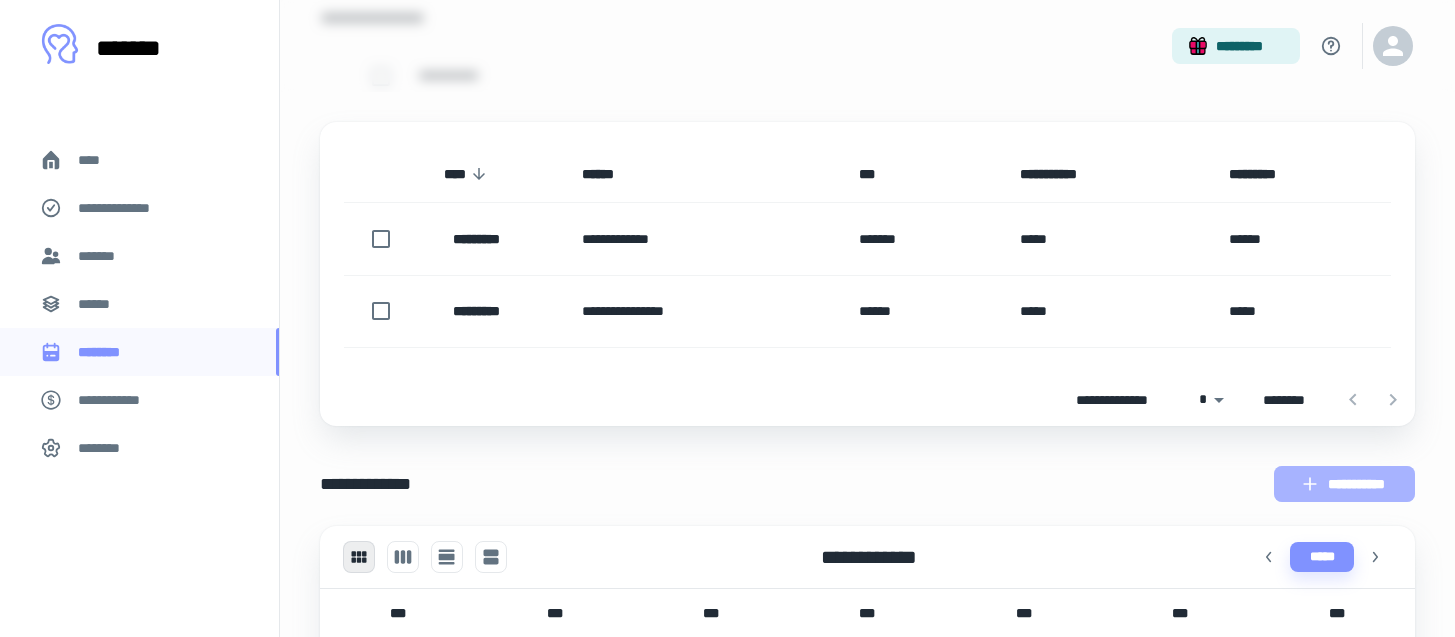 click on "**********" at bounding box center (1344, 484) 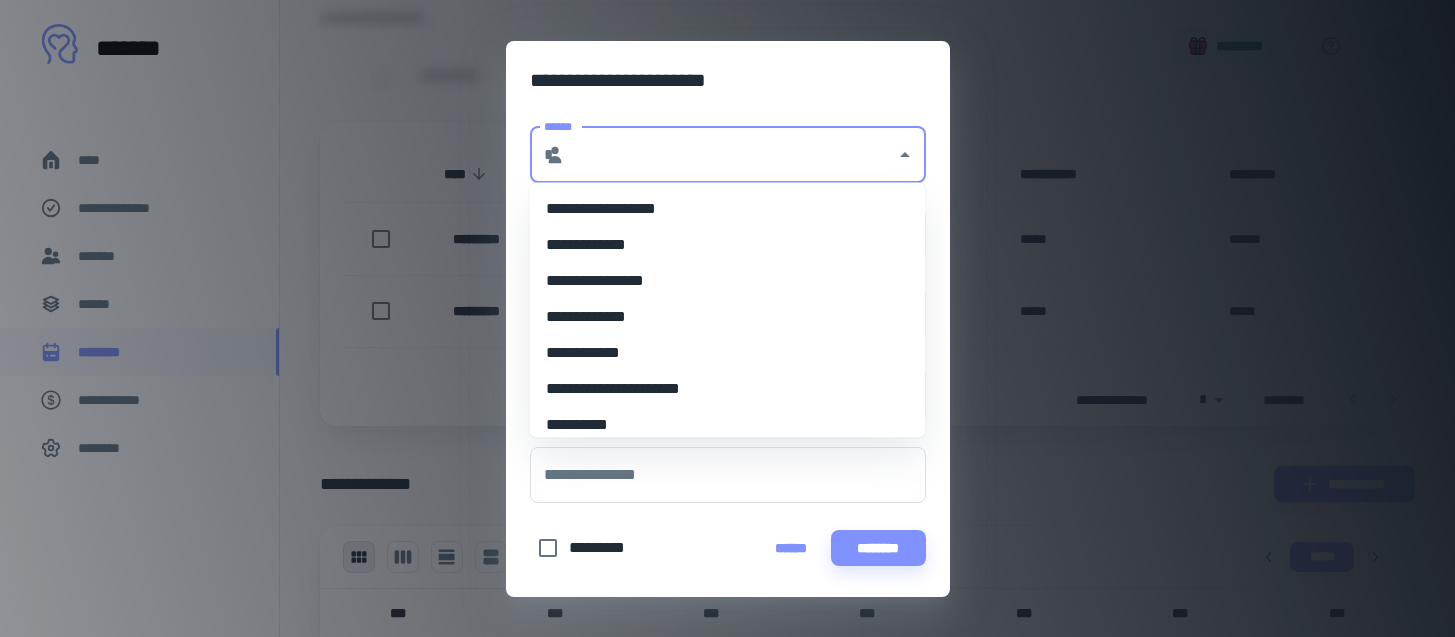 click on "******" at bounding box center (730, 155) 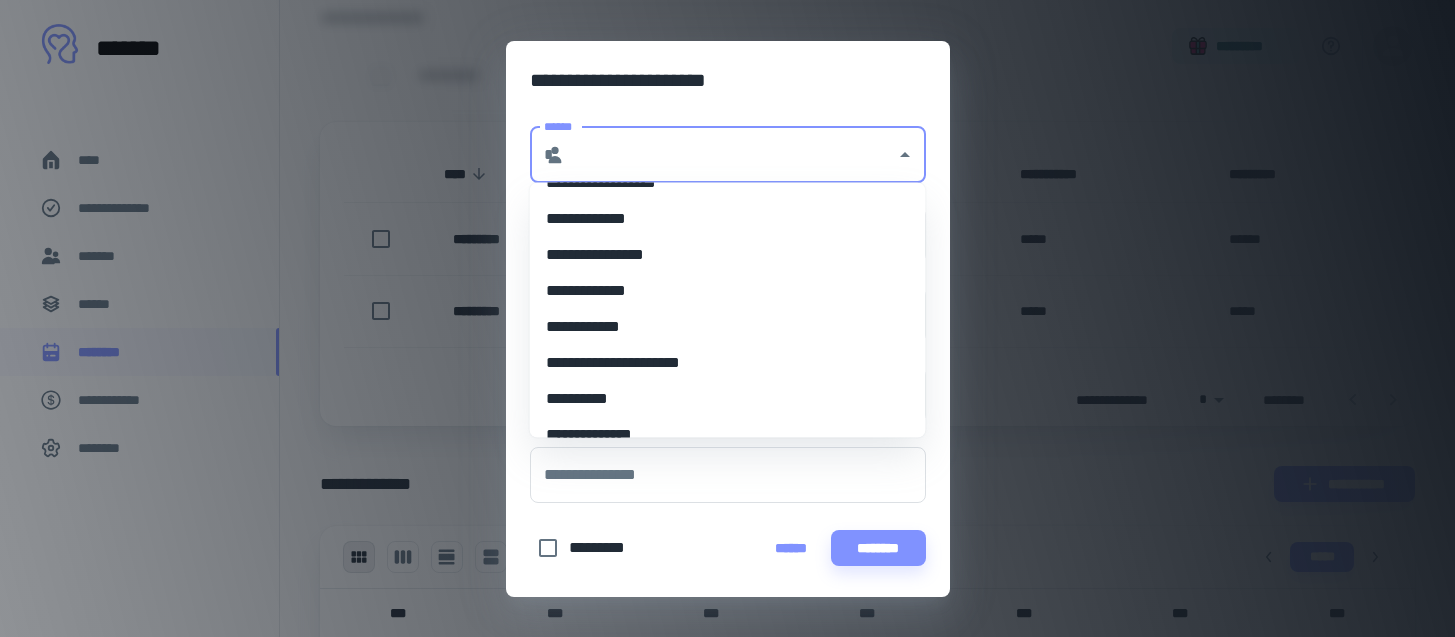 scroll, scrollTop: 0, scrollLeft: 0, axis: both 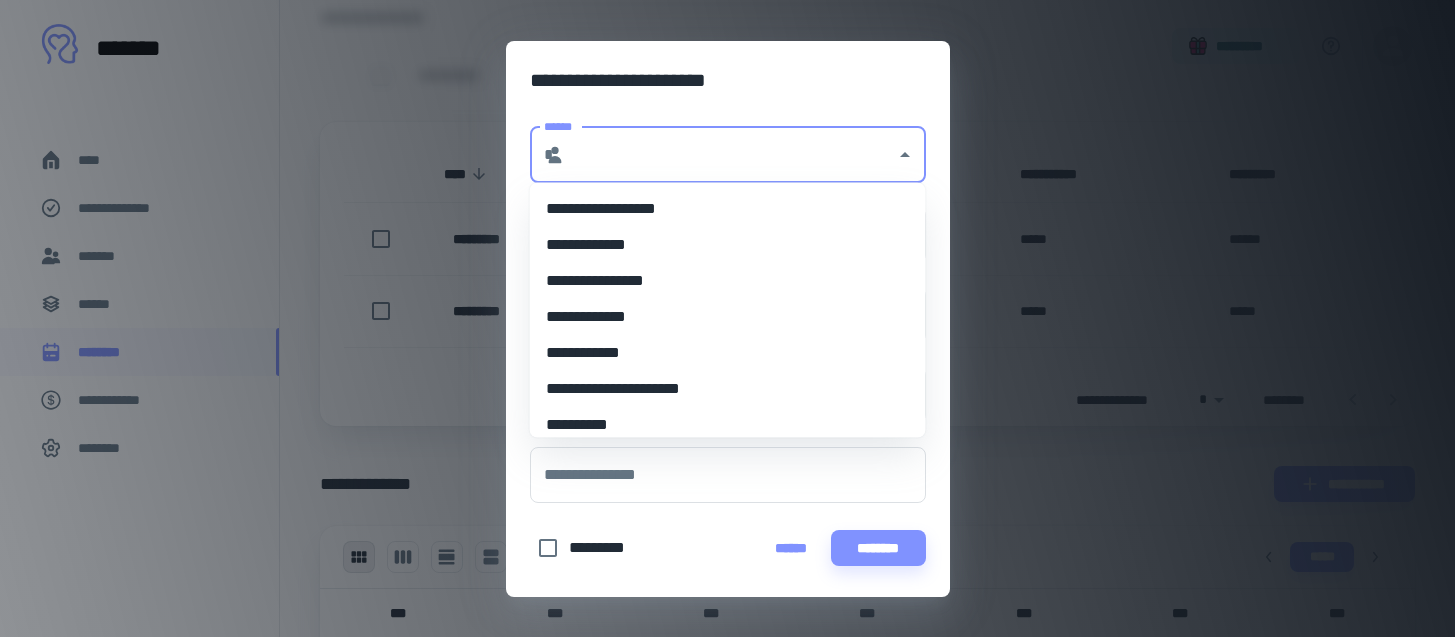 click on "**********" at bounding box center (728, 209) 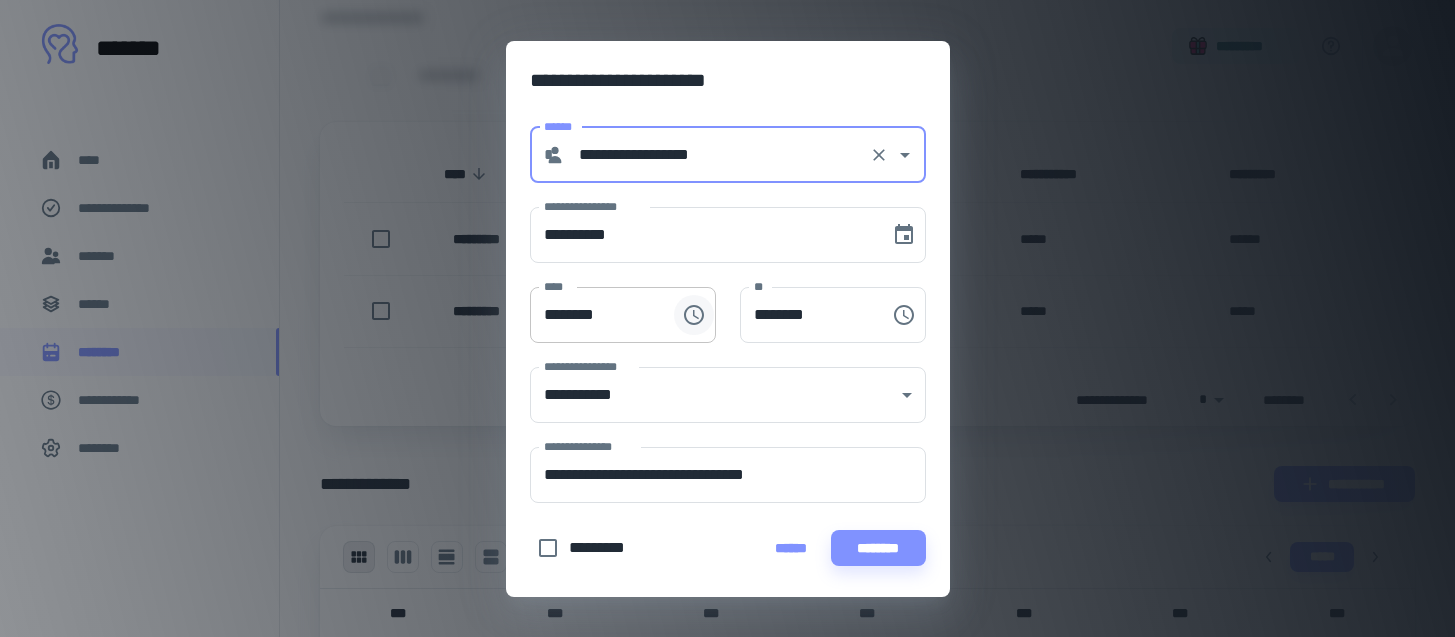 click 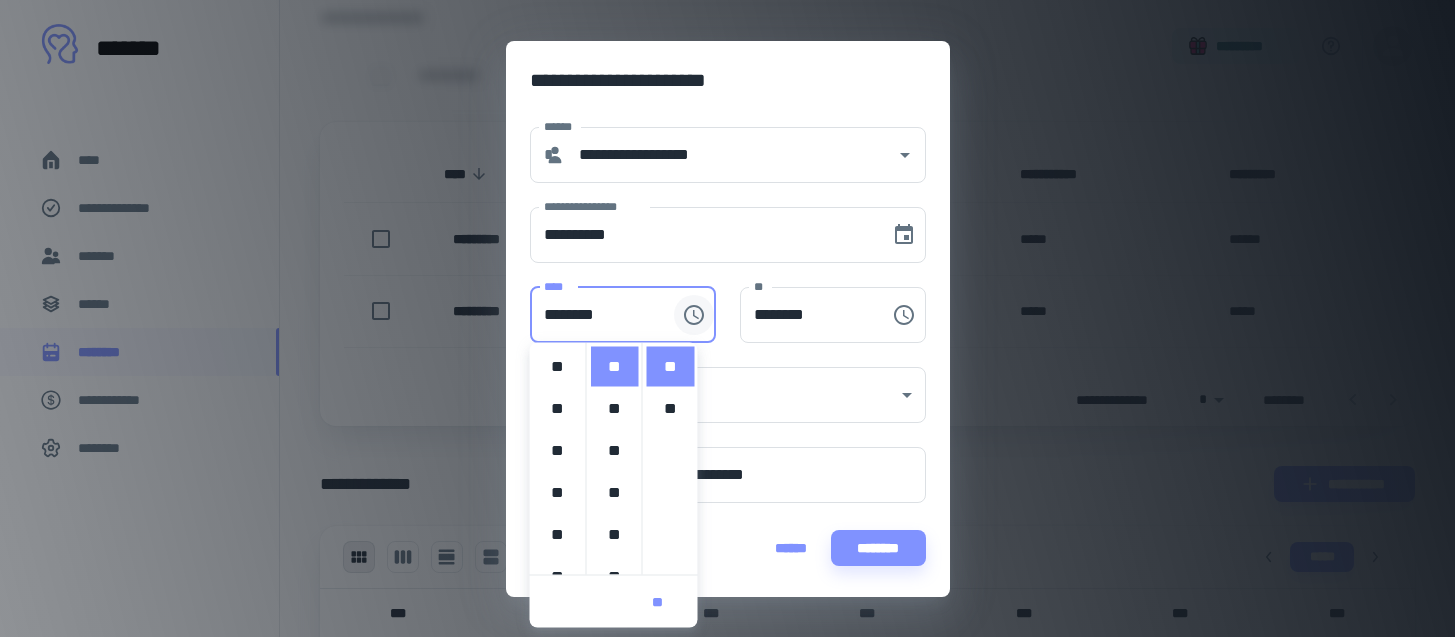 scroll, scrollTop: 420, scrollLeft: 0, axis: vertical 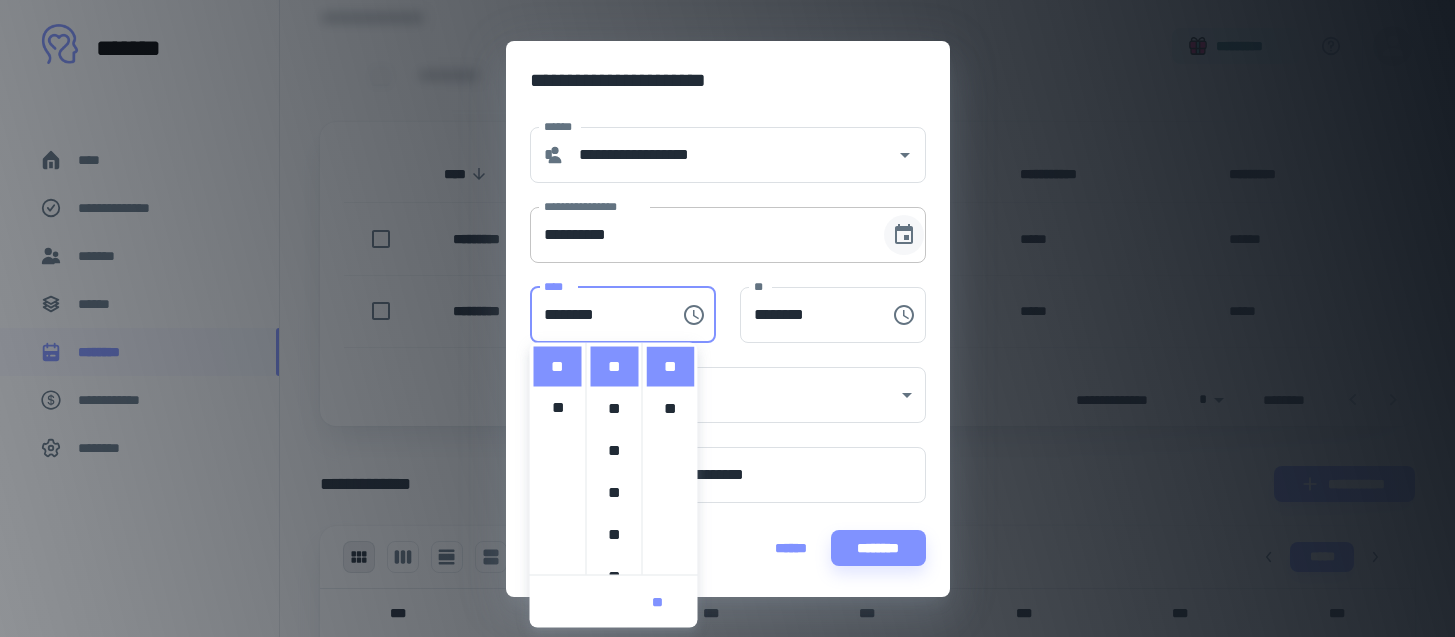 click 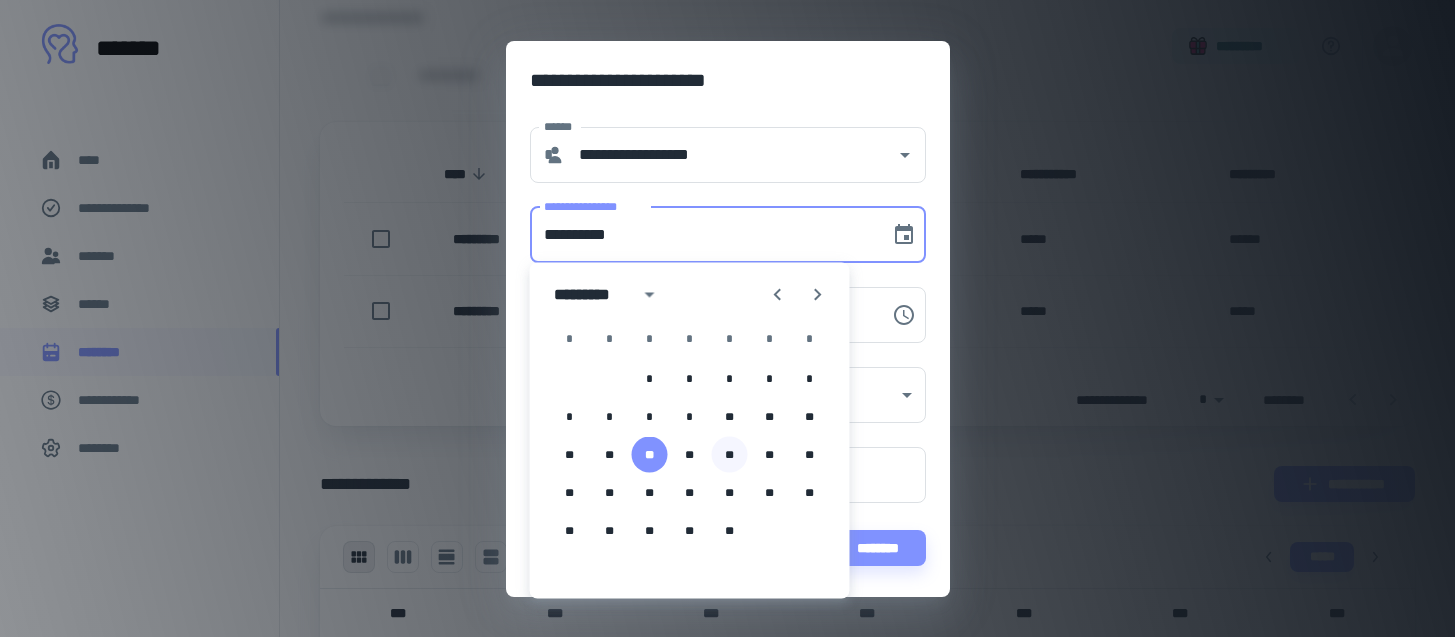 click on "**" at bounding box center (730, 455) 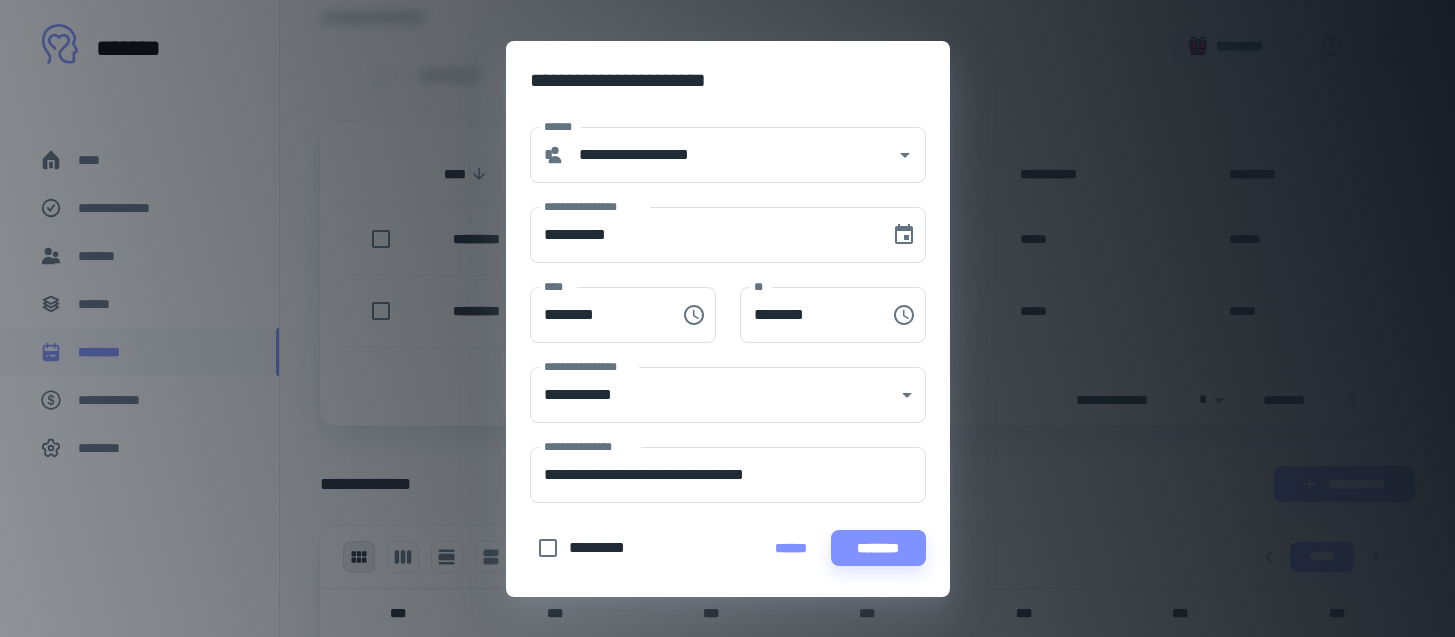 type on "**********" 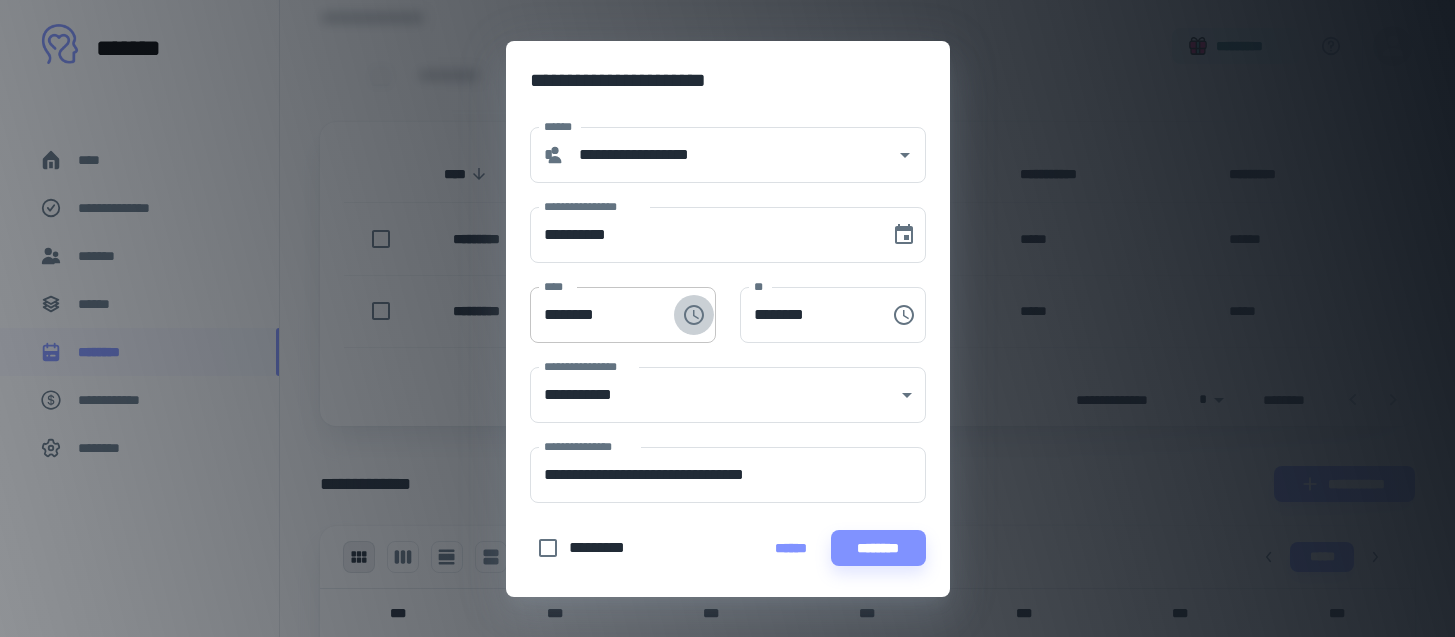 click 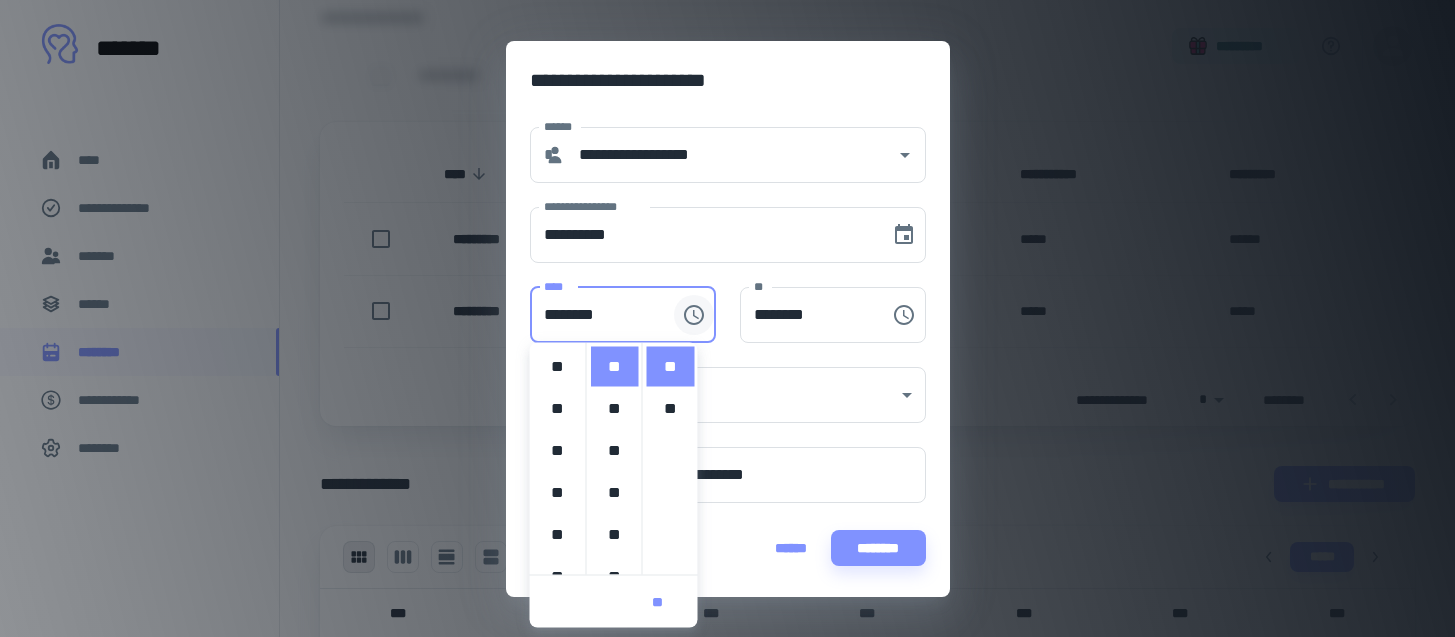scroll, scrollTop: 420, scrollLeft: 0, axis: vertical 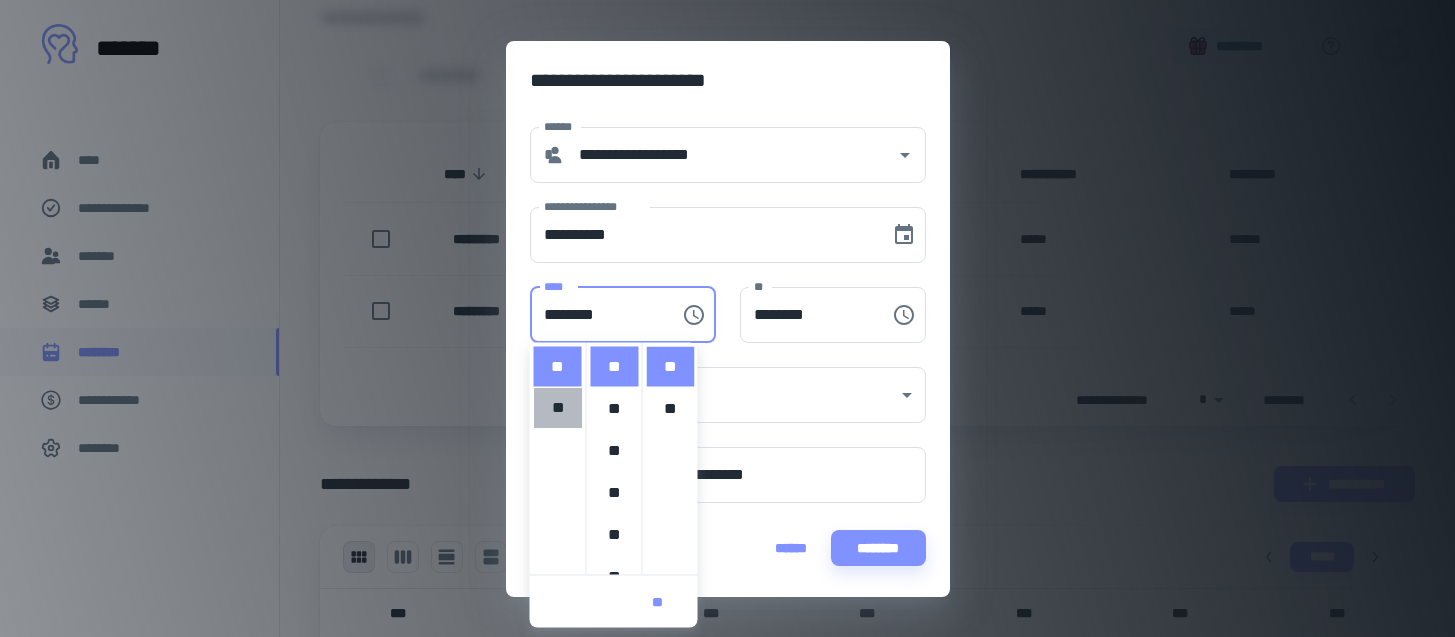 click on "**" at bounding box center (558, 409) 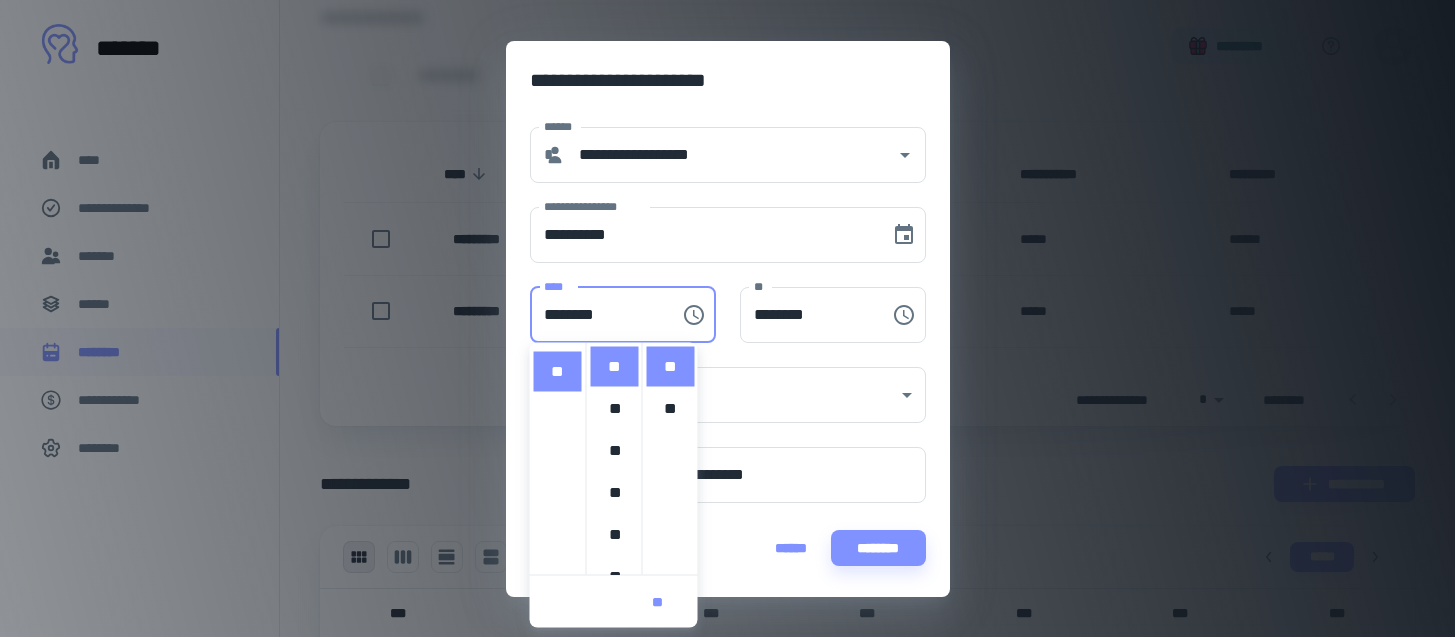 scroll, scrollTop: 462, scrollLeft: 0, axis: vertical 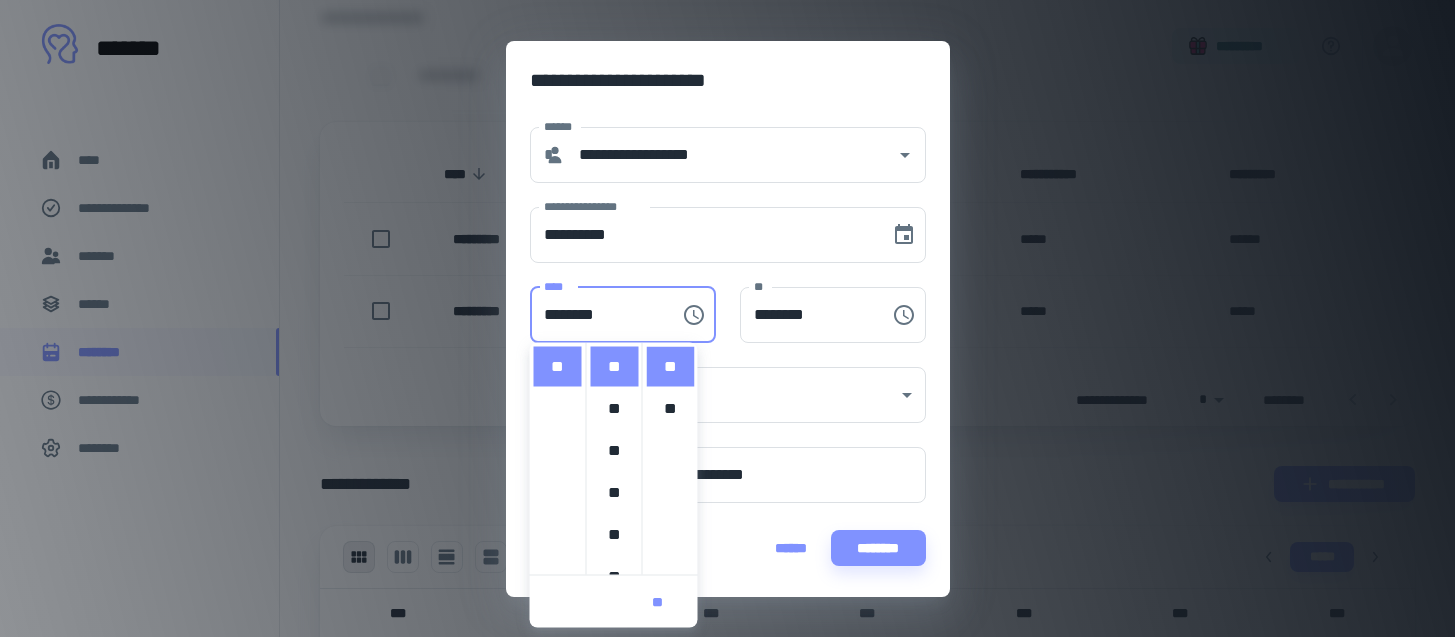 click on "**********" at bounding box center [716, 383] 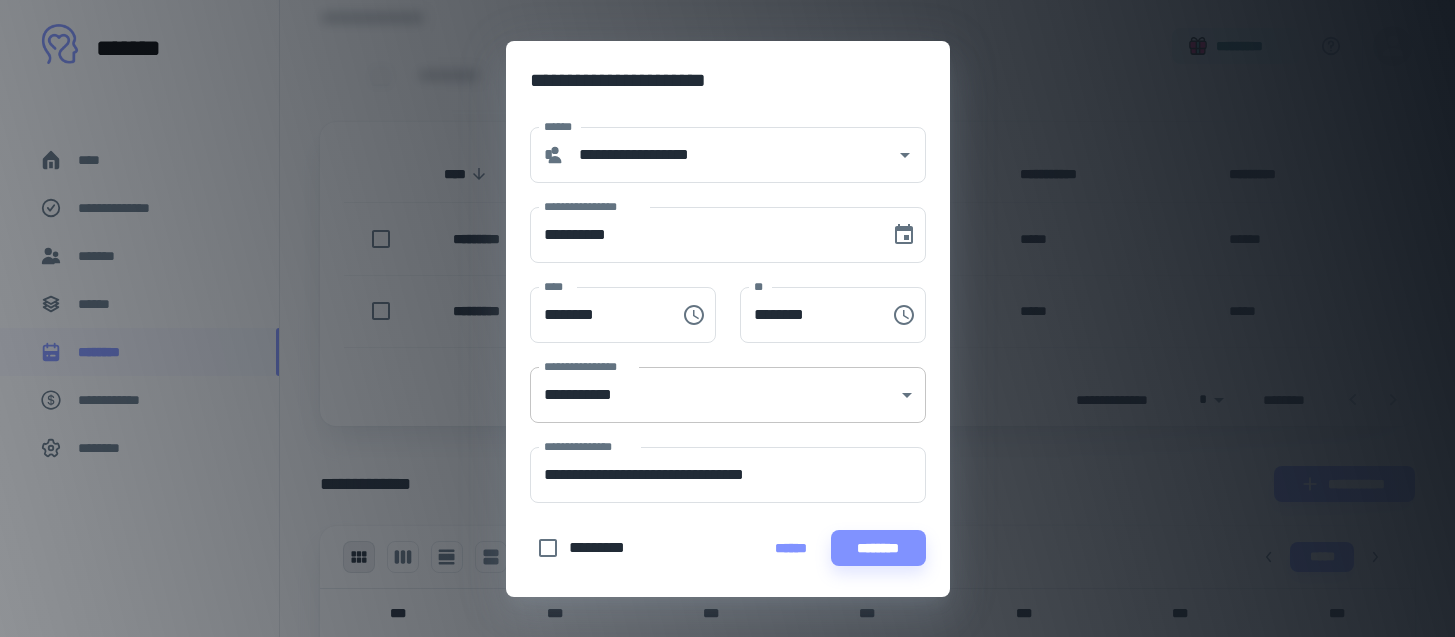 click on "[FIRST] [LAST] [PHONE] [EMAIL] [ADDRESS] [CITY] [STATE] [ZIP] [COUNTRY] [DATE] [TIME] [AGE] [GENDER] [OCCUPATION] [COMPANY] [JOB_TITLE] [SALARY] [CREDIT_CARD] [EXPIRY_DATE] [CVV] [PASSPORT_NUMBER] [DRIVER_LICENSE] [SSN] [NATIONALITY] [RELIGION] [ETHNICITY] [MARITAL_STATUS] [CHILDREN] [PETS] [HOBBIES] [INTERESTS] [POLITICAL_PARTY] [VOTING_RECORD] [HEALTH_CONDITION] [MEDICATION] [ALLERGIES] [BLOOD_TYPE] [GENETIC_INFO] [BIOMETRICS] [PHONE_NUMBER] [EMAIL_ADDRESS] [HOME_ADDRESS] [WORK_ADDRESS] [IP_ADDRESS] [MAC_ADDRESS] [DEVICE_ID] [USER_ID] [ACCOUNT_NUMBER] [BANK_NAME] [ROUTING_NUMBER] [SWIFT_CODE] [IBAN] [CRYPTOCURRENCY_ADDRESS] [WALLET_ADDRESS] [PRIVATE_KEY] [PUBLIC_KEY] [SEED_PHRASE] [PASSWORD] [USERNAME] [SECURITY_QUESTION] [ANSWER] [SESSION_ID] [LOGIN_TIME] [LOGOUT_TIME] [LAST_LOGIN_IP] [BROWSER_TYPE] [OPERATING_SYSTEM] [DEVICE_MODEL] [SCREEN_RESOLUTION] [COOKIES] [TRACKING_ID] [AD_ID] [LOCATION_DATA] [GPS_COORDINATES] [GEOLOCATION] [POSTAL_CODE] [COUNTRY_CODE] [TIMEZONE] [LANGUAGE] [CURRENCY] [PRICE] [QUANTITY] [ORDER_ID] [PRODUCT_NAME] [BRAND_NAME] [SERIAL_NUMBER] [MANUFACTURER] [MODEL_NUMBER] [SOFTWARE_VERSION] [HARDWARE_VERSION] [LICENSE_KEY] [ACTIVATION_CODE]" at bounding box center [727, 90] 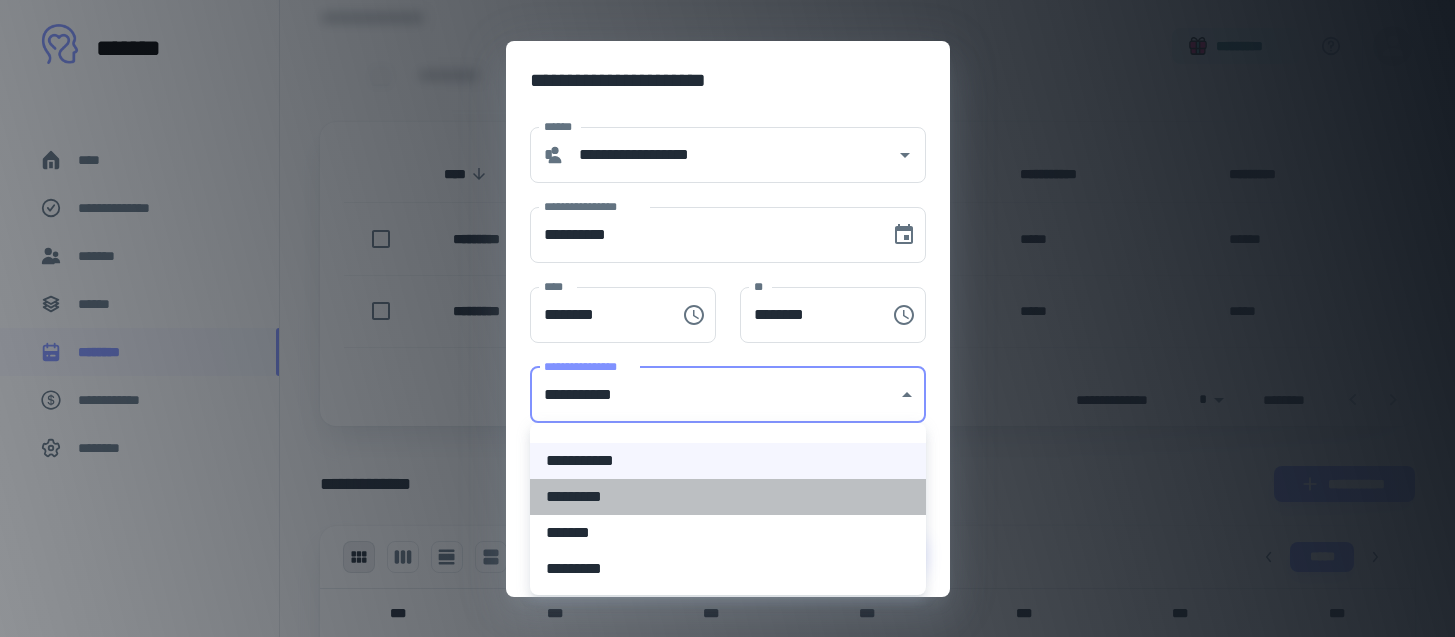click on "*********" at bounding box center [728, 497] 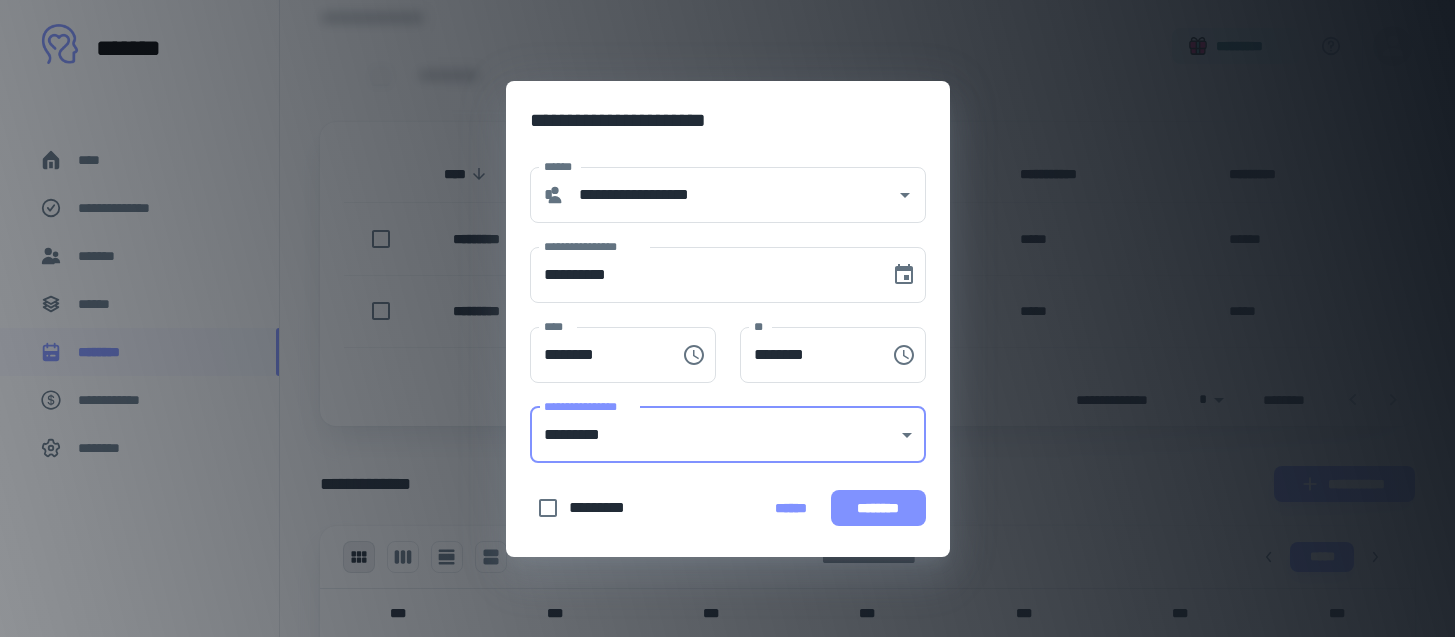 click on "********" at bounding box center (878, 508) 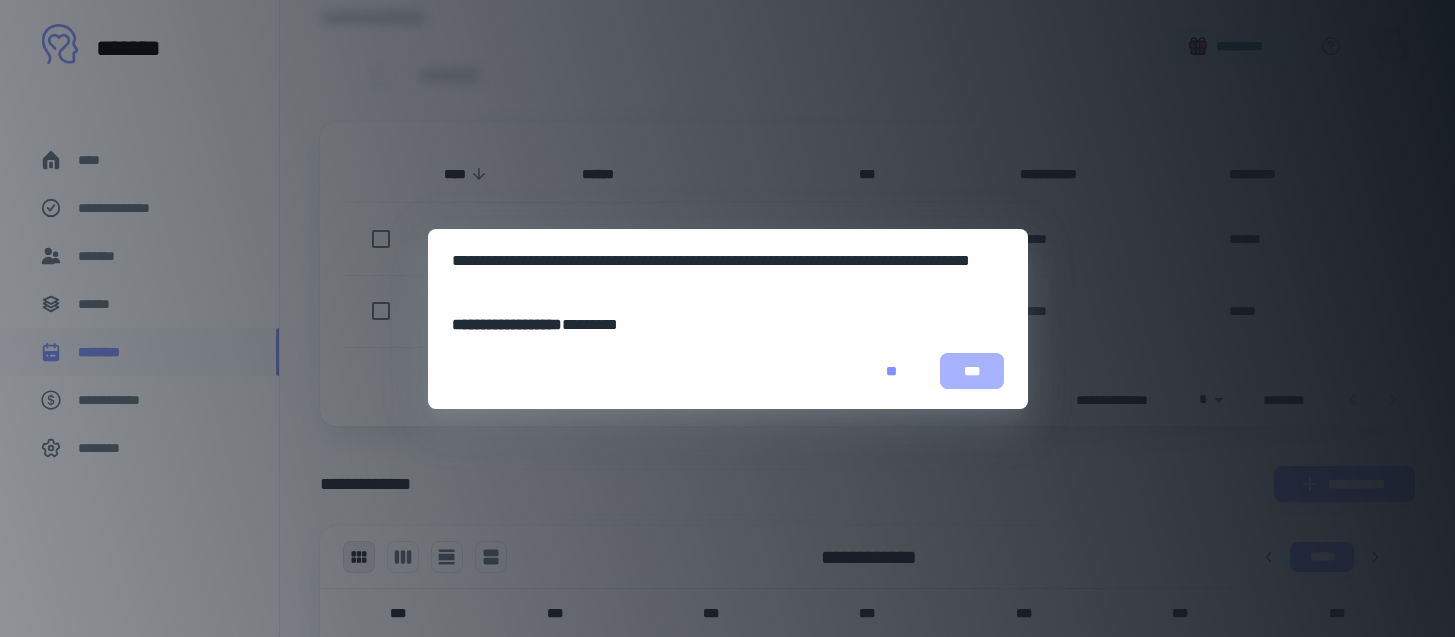 click on "***" at bounding box center (972, 371) 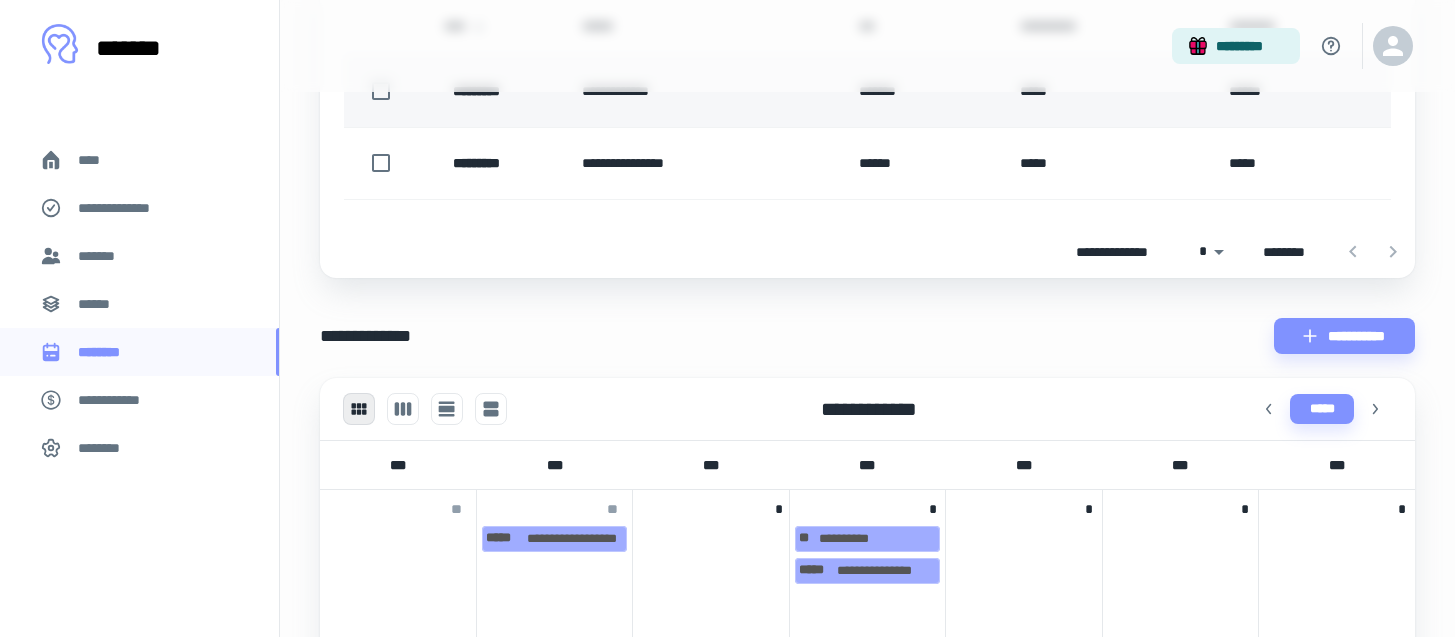scroll, scrollTop: 577, scrollLeft: 0, axis: vertical 